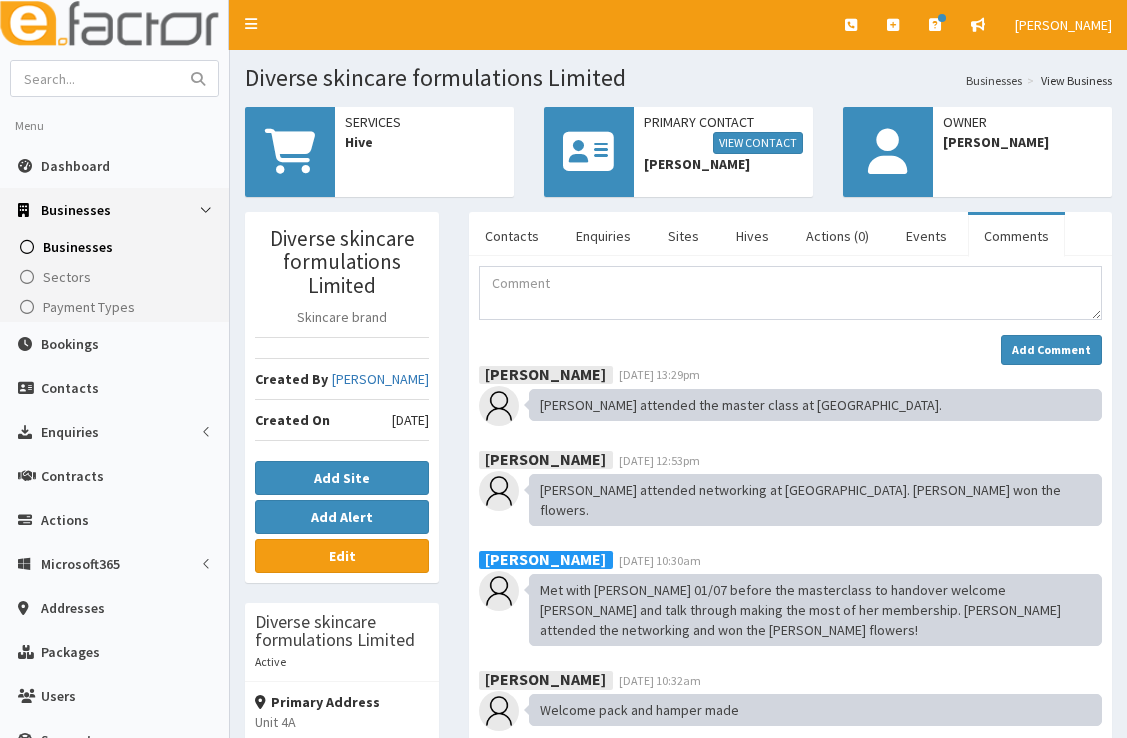 scroll, scrollTop: 0, scrollLeft: 0, axis: both 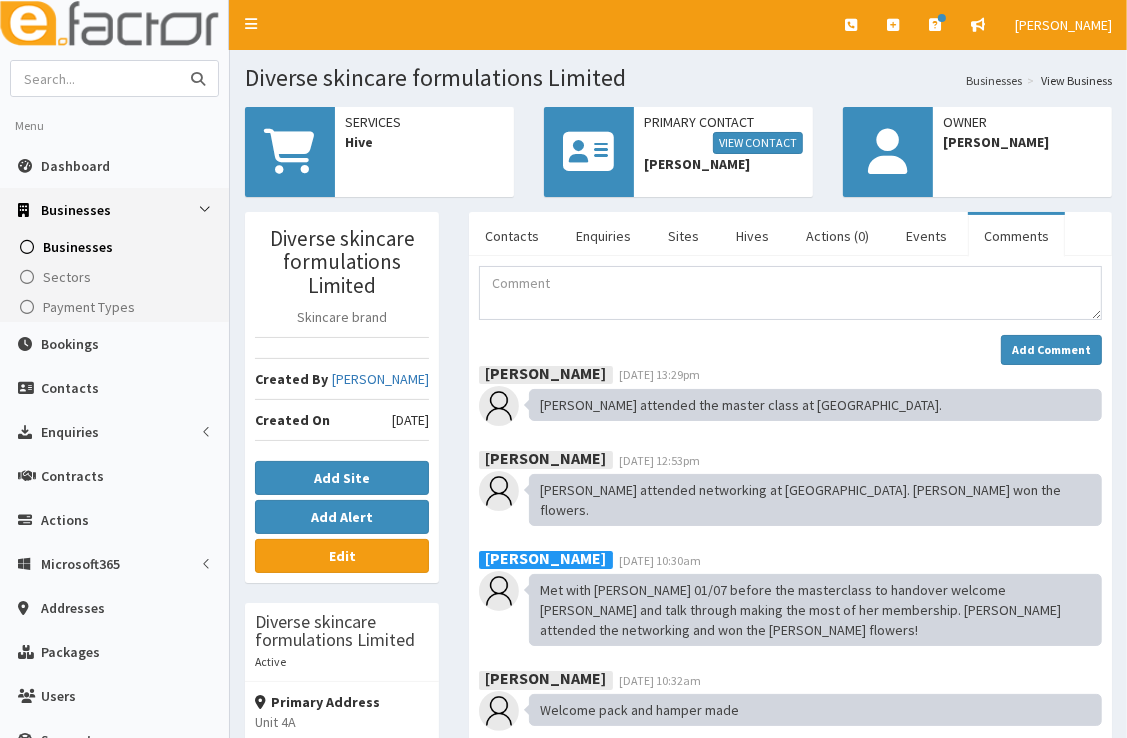 click at bounding box center [95, 78] 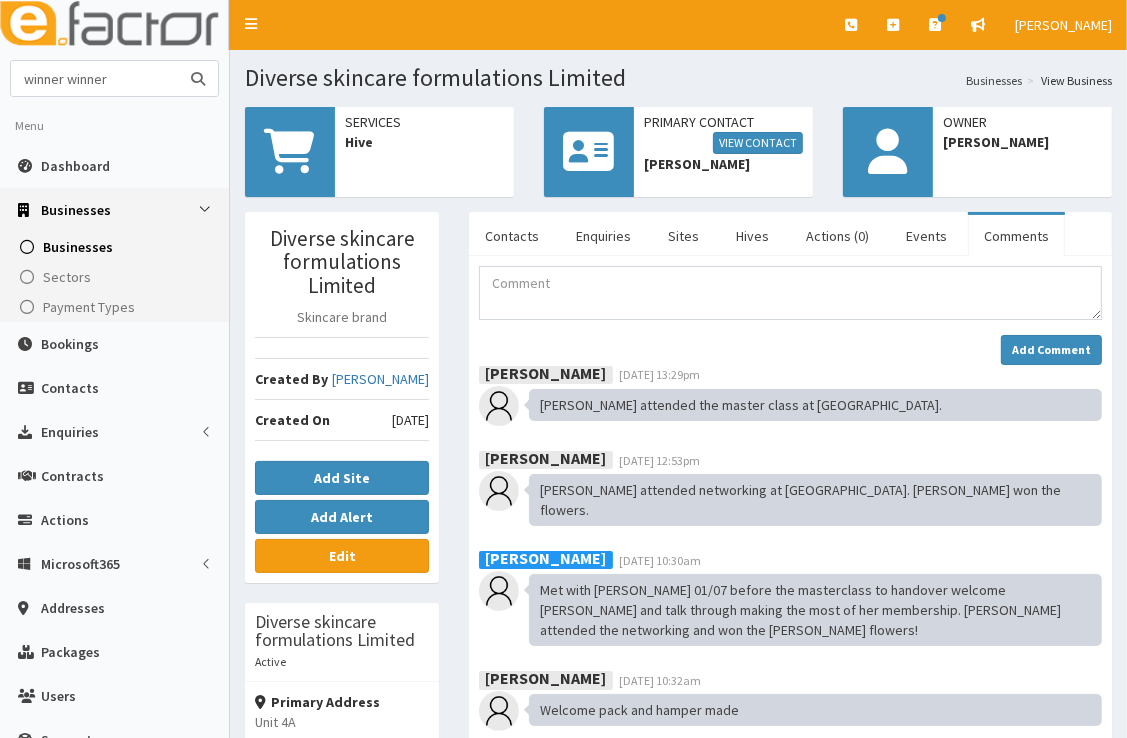type on "winner winner" 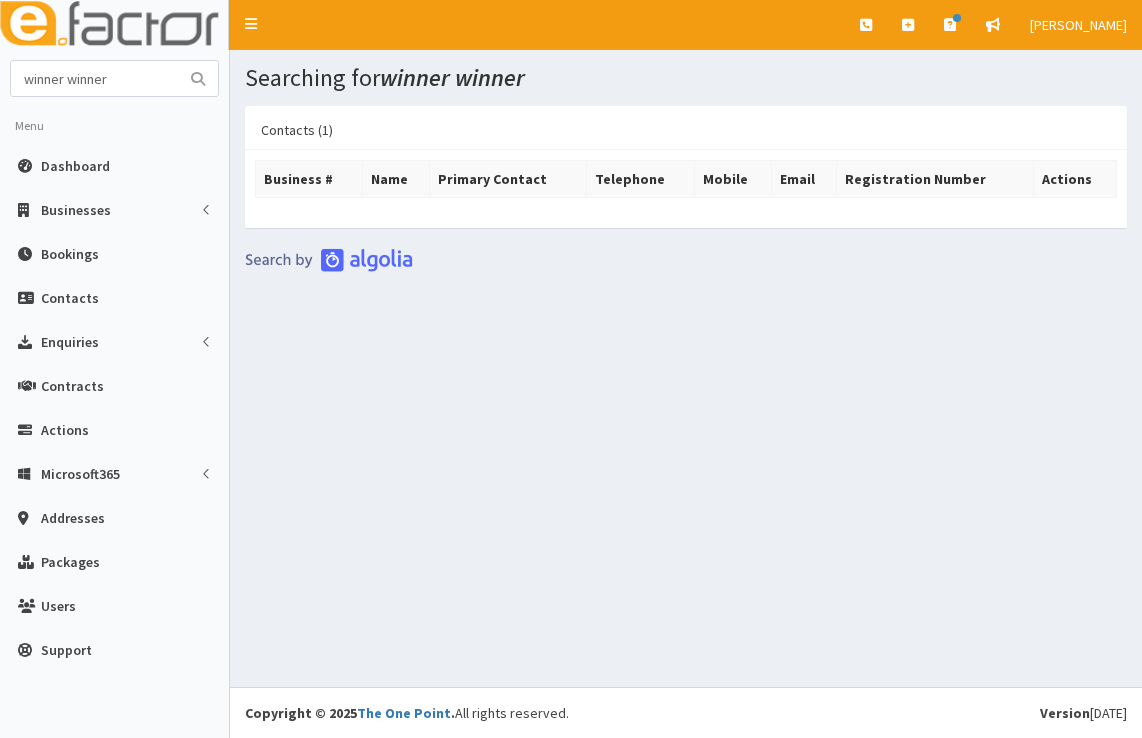 scroll, scrollTop: 0, scrollLeft: 0, axis: both 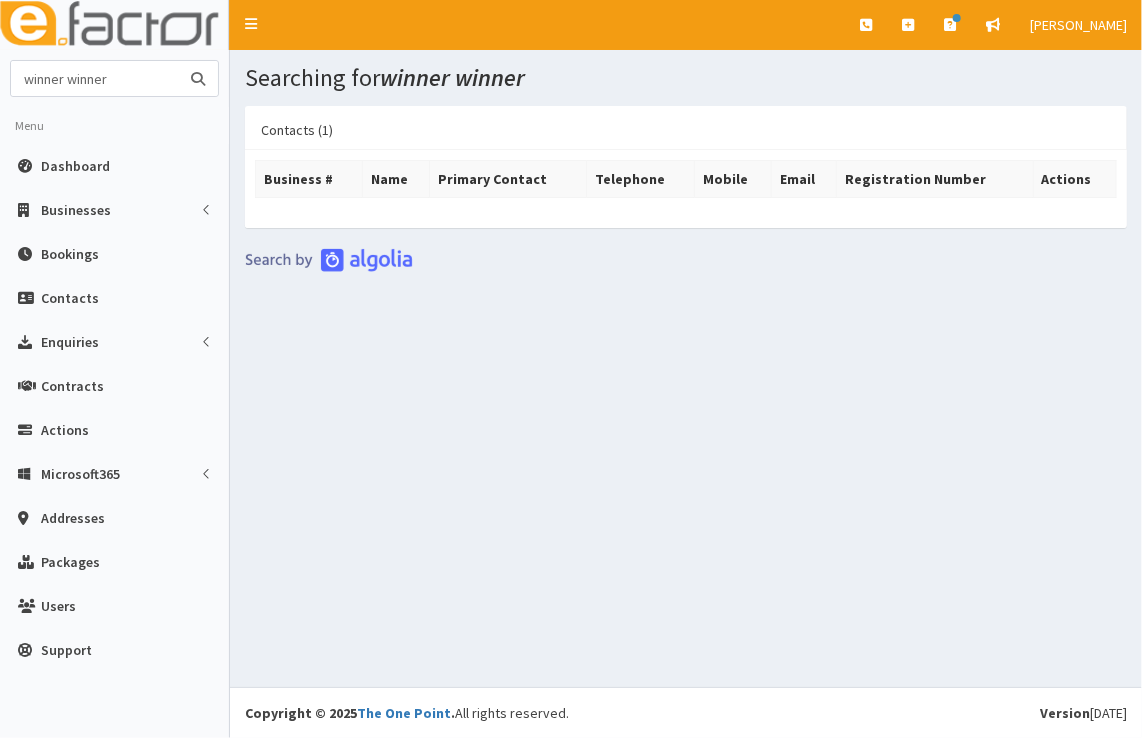 drag, startPoint x: 127, startPoint y: 75, endPoint x: 8, endPoint y: 82, distance: 119.2057 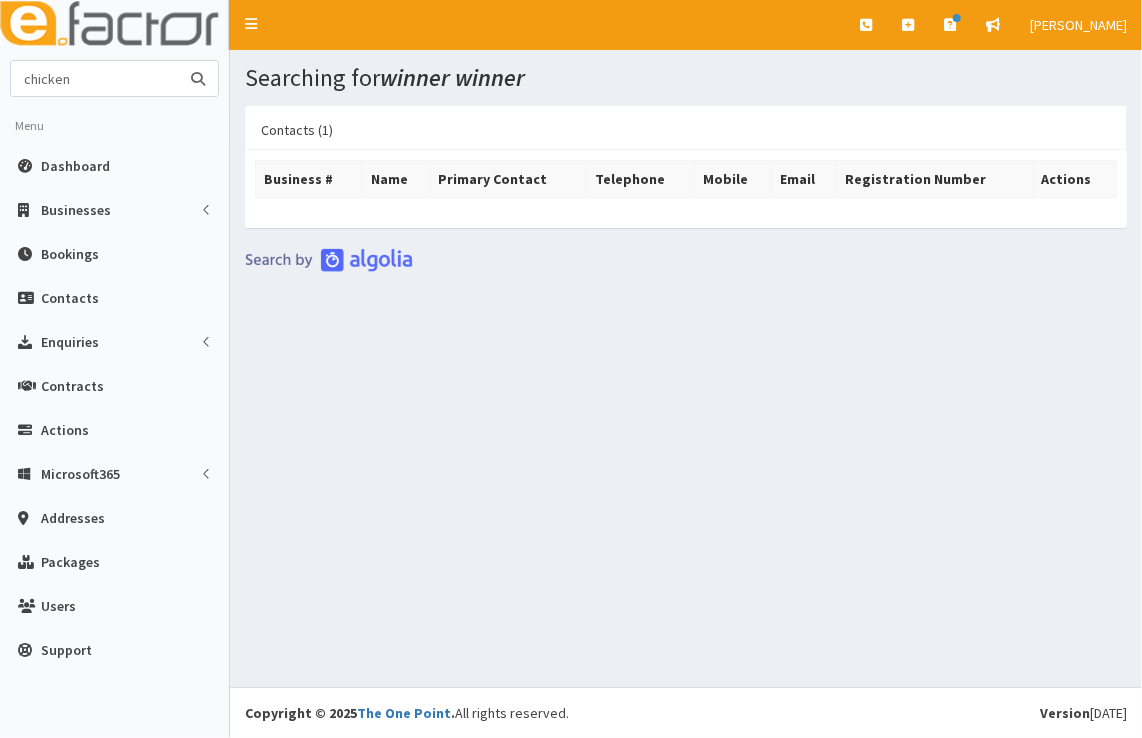 type on "chicken" 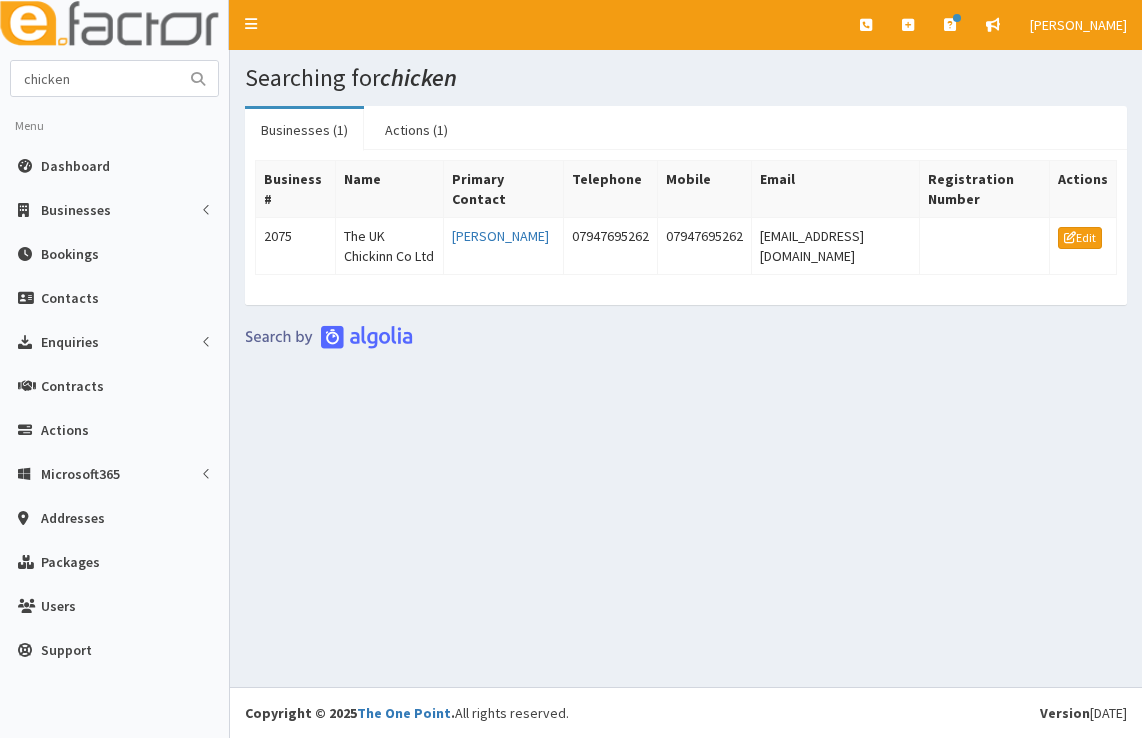 scroll, scrollTop: 0, scrollLeft: 0, axis: both 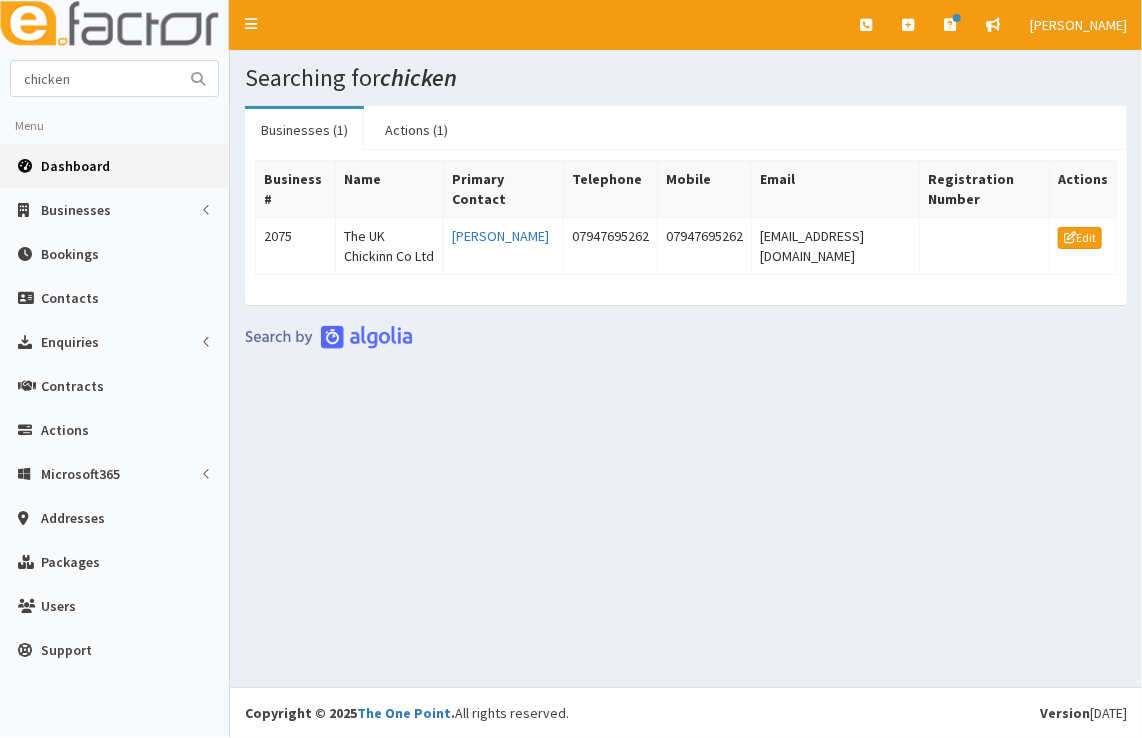 click on "Dashboard" at bounding box center (75, 166) 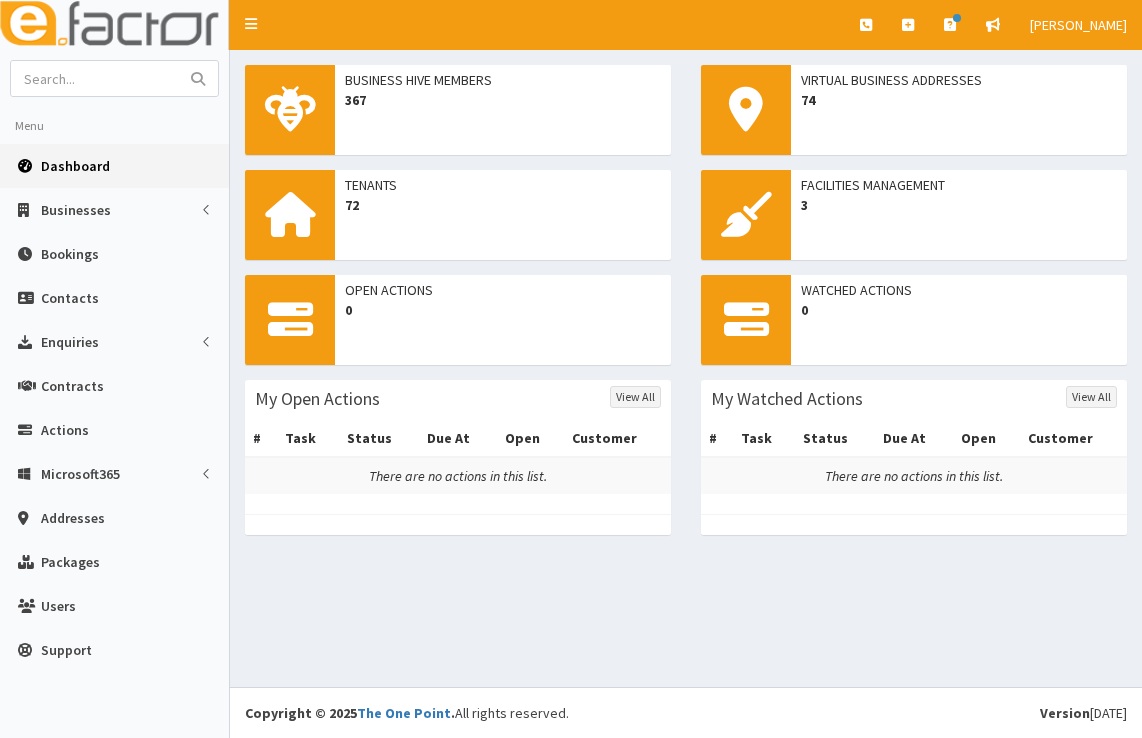 scroll, scrollTop: 0, scrollLeft: 0, axis: both 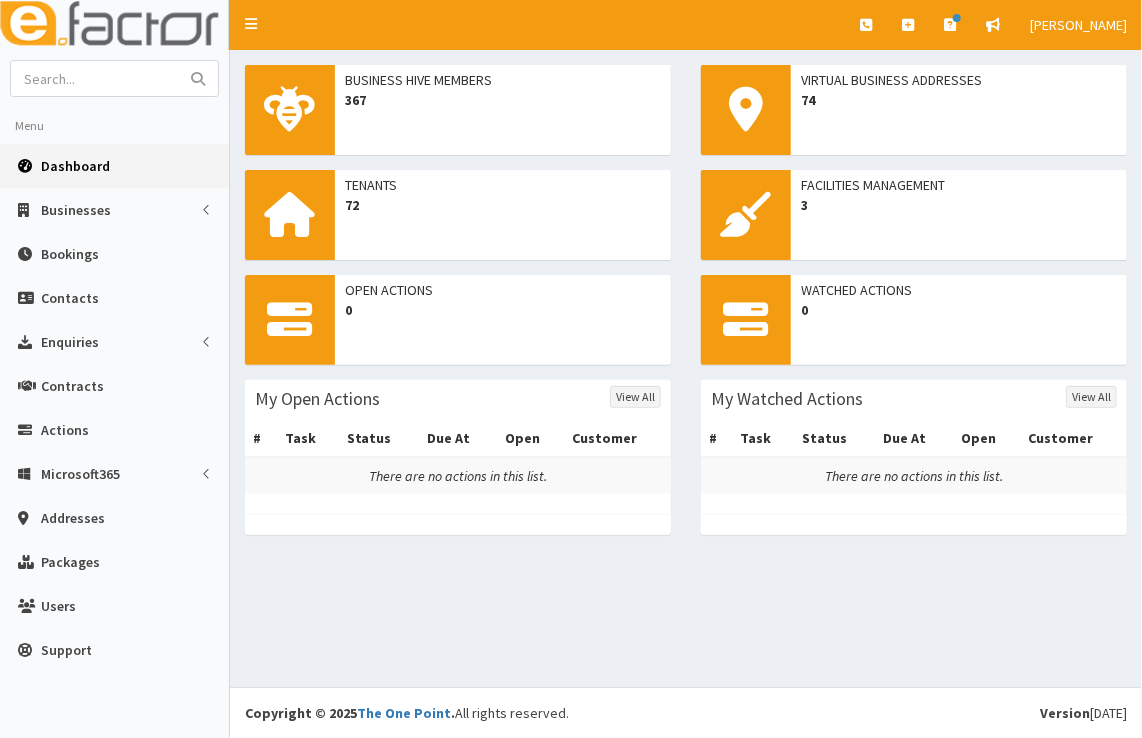 click on "Dashboard" at bounding box center (114, 166) 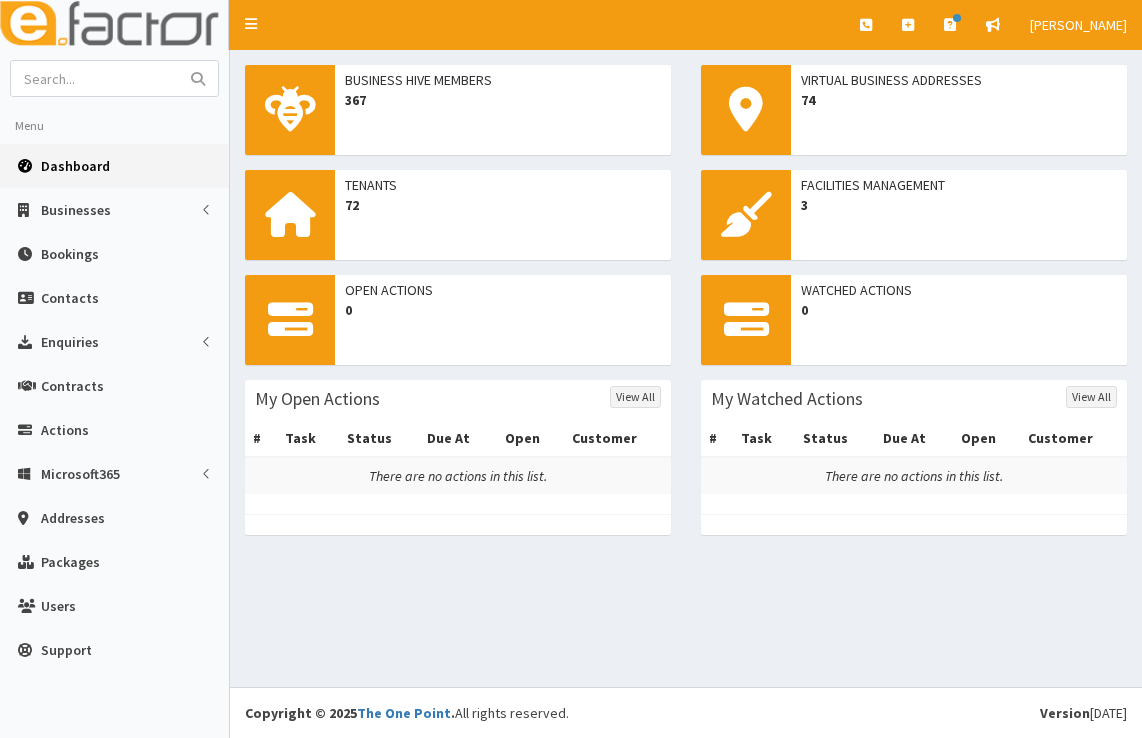 scroll, scrollTop: 0, scrollLeft: 0, axis: both 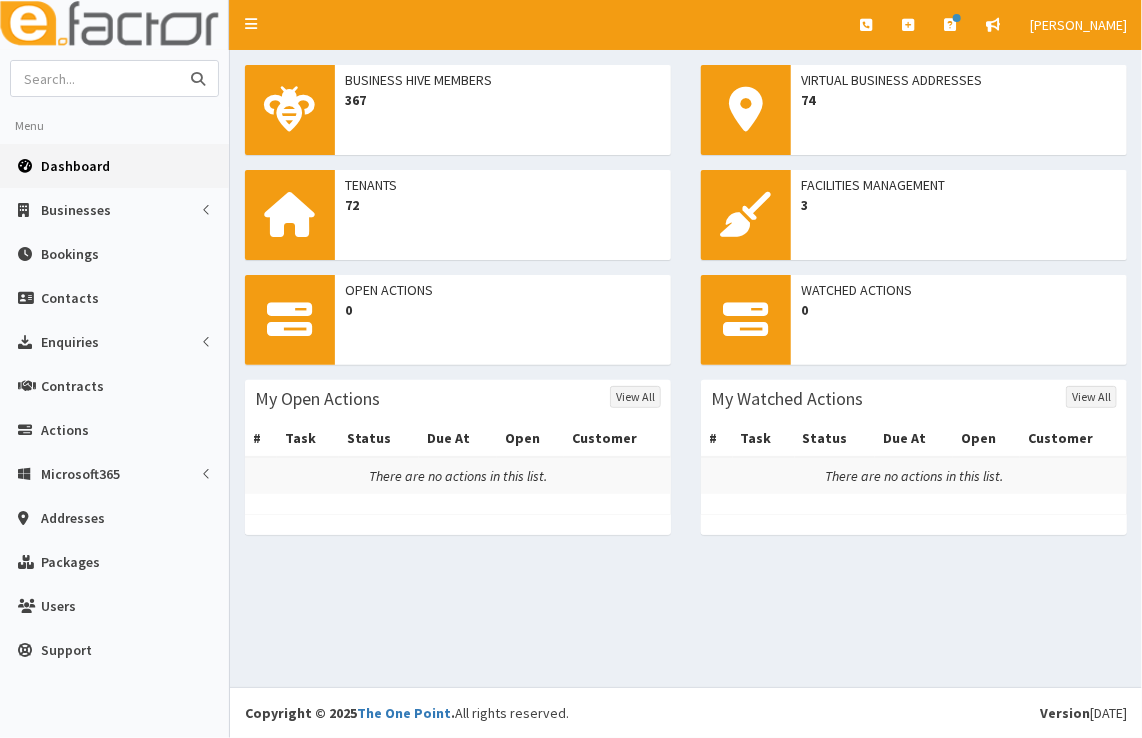 click at bounding box center [95, 78] 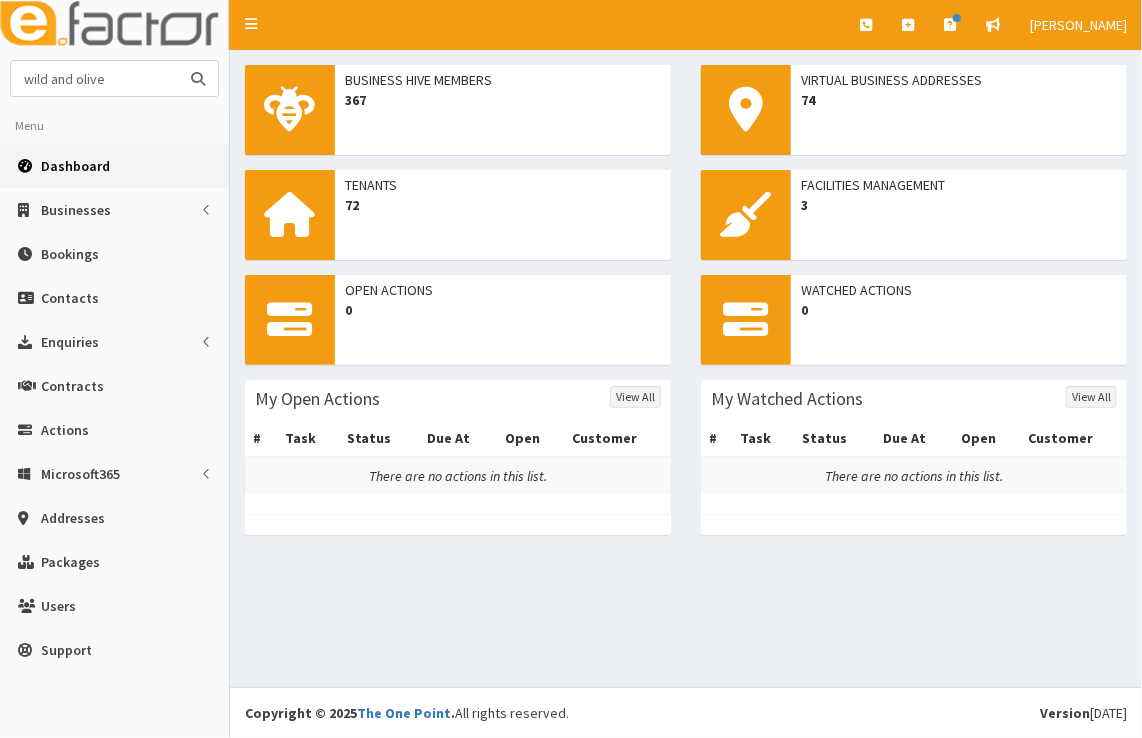 type on "wild and olive" 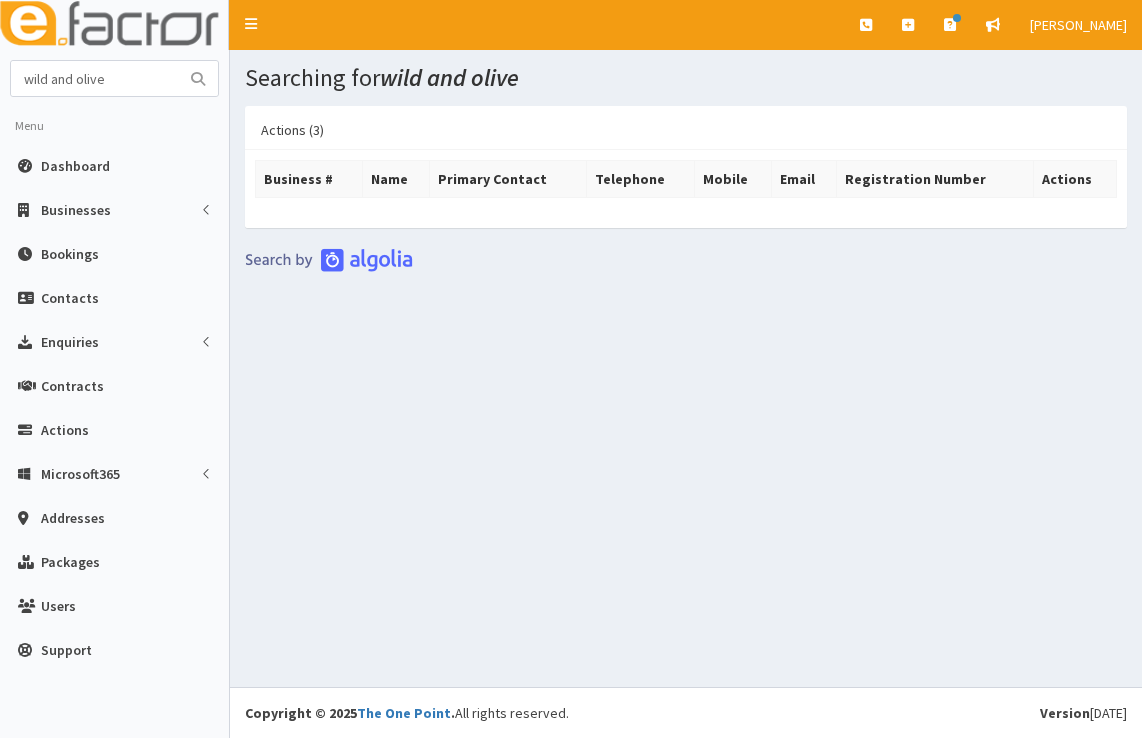 scroll, scrollTop: 0, scrollLeft: 0, axis: both 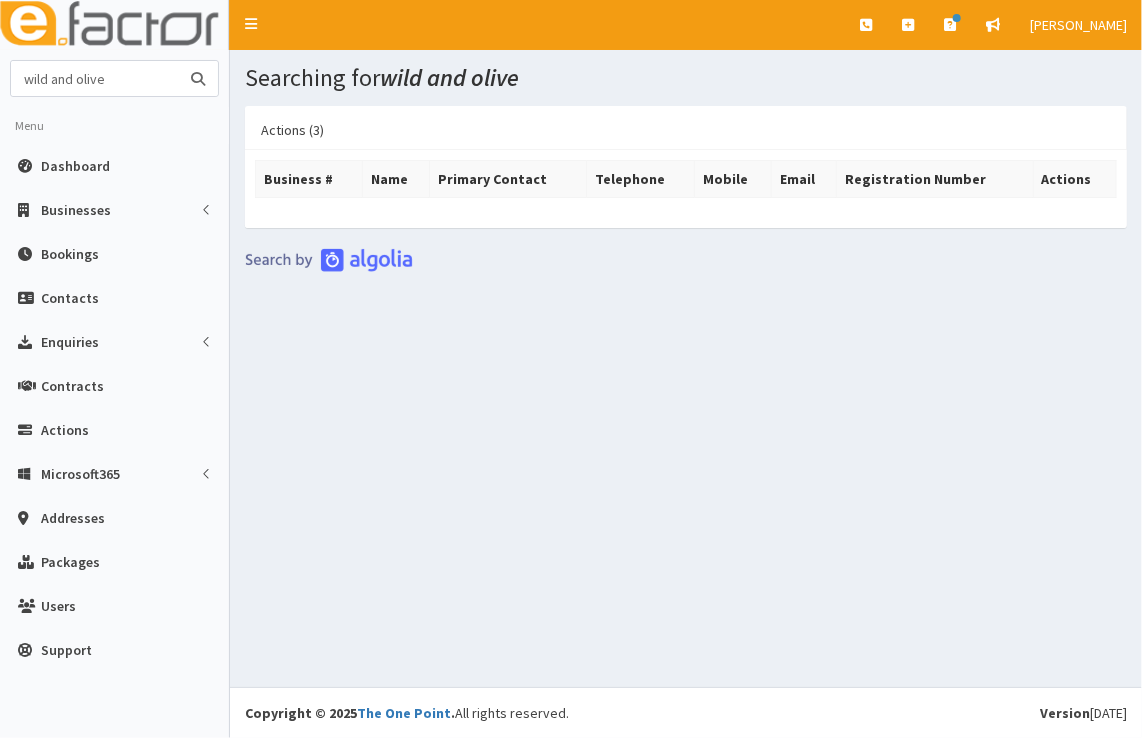 drag, startPoint x: 129, startPoint y: 80, endPoint x: 9, endPoint y: 88, distance: 120.26637 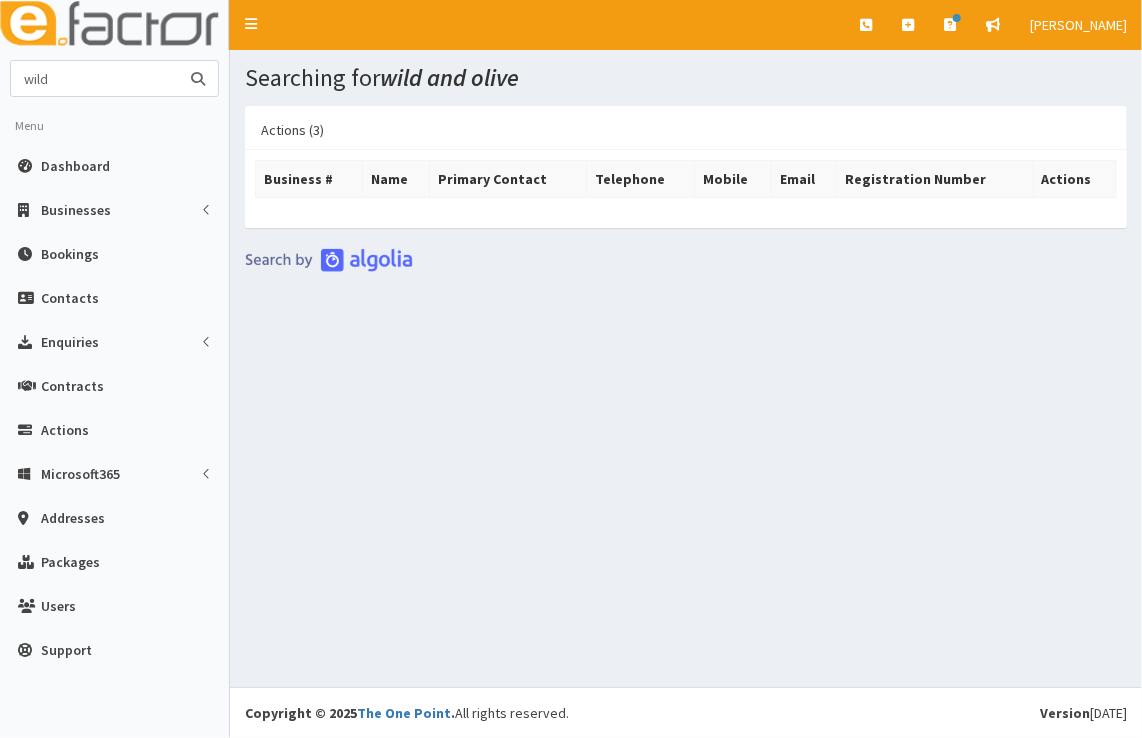 type on "wild" 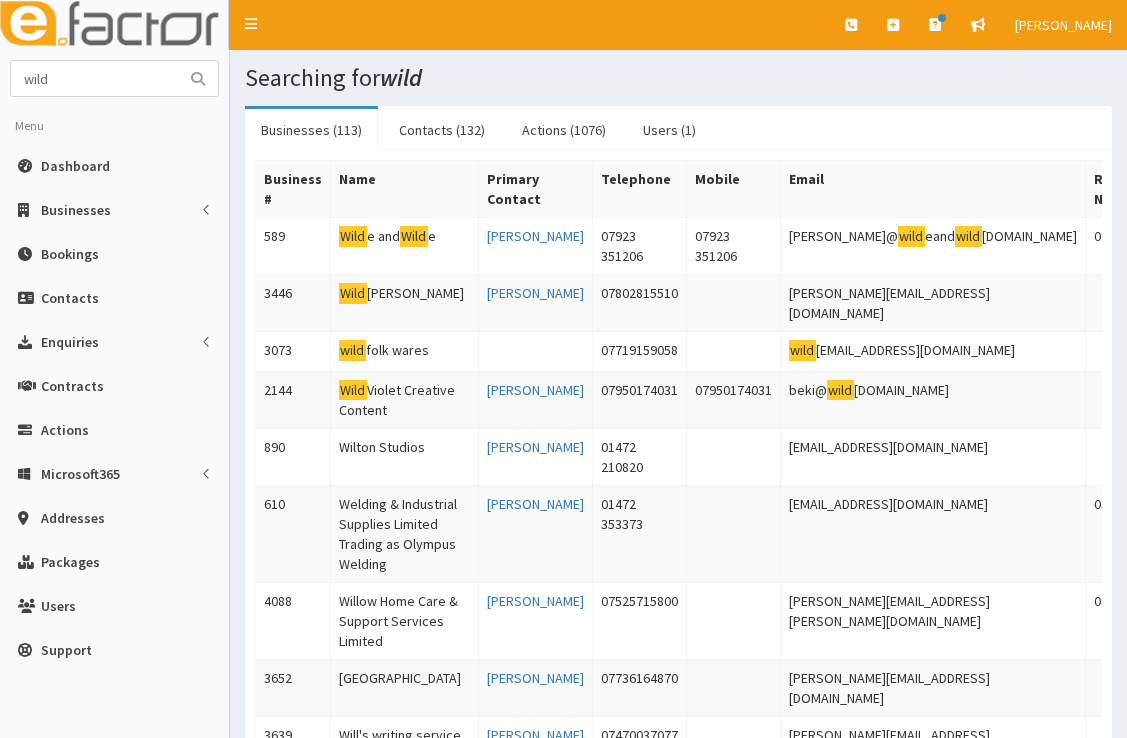 scroll, scrollTop: 0, scrollLeft: 0, axis: both 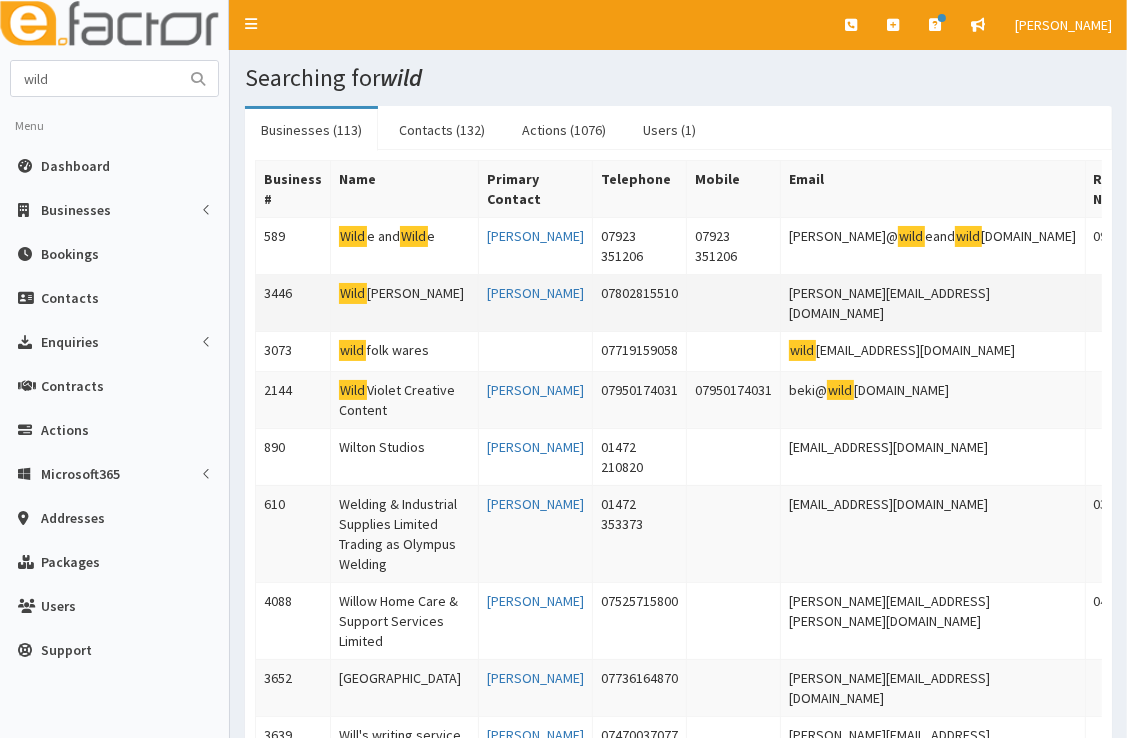 click on "[PERSON_NAME][EMAIL_ADDRESS][DOMAIN_NAME]" at bounding box center [933, 303] 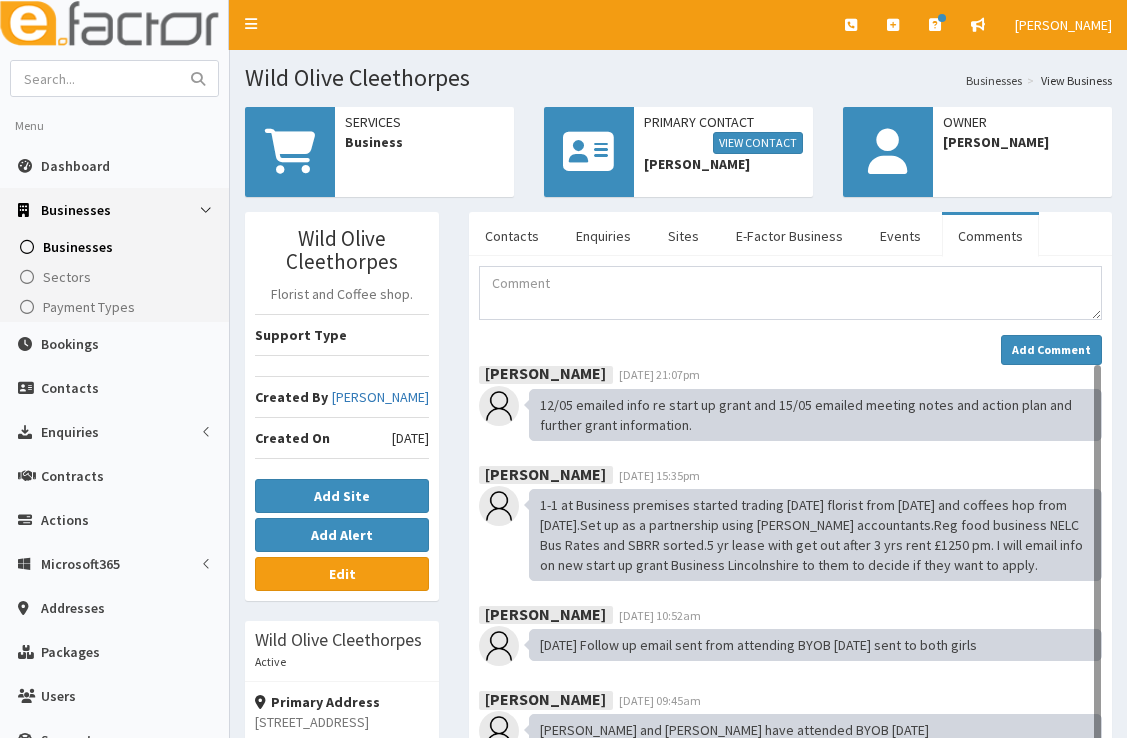 scroll, scrollTop: 0, scrollLeft: 0, axis: both 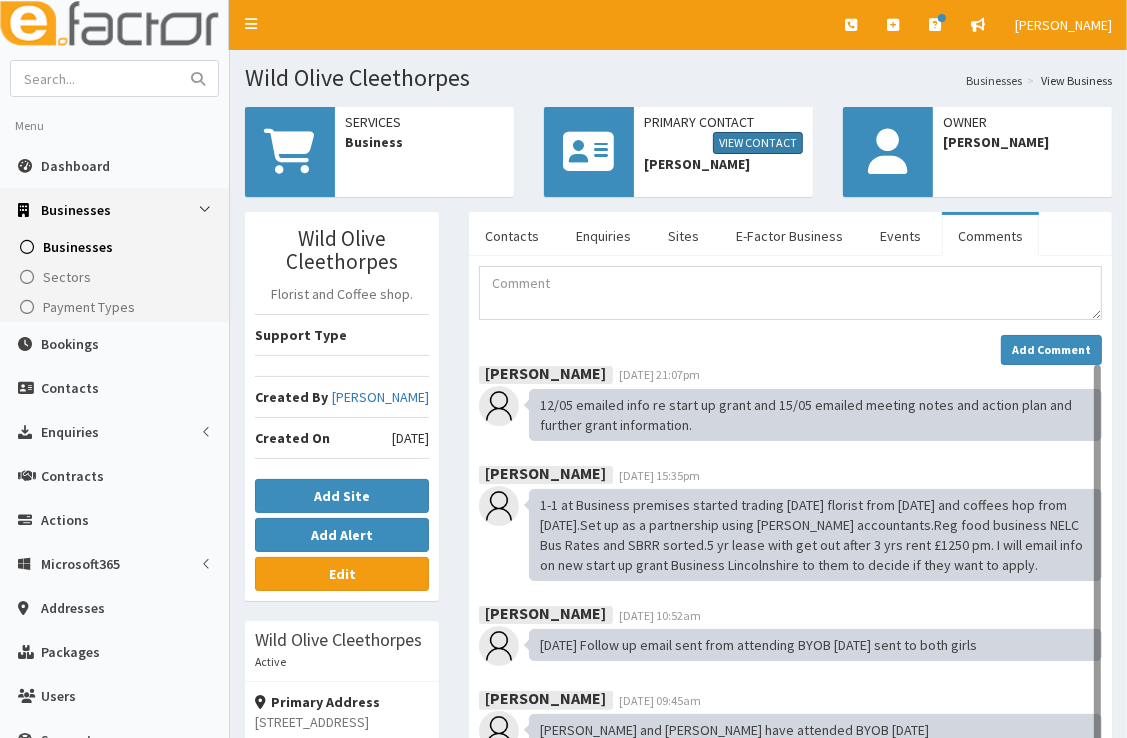 click on "View Contact" at bounding box center [758, 143] 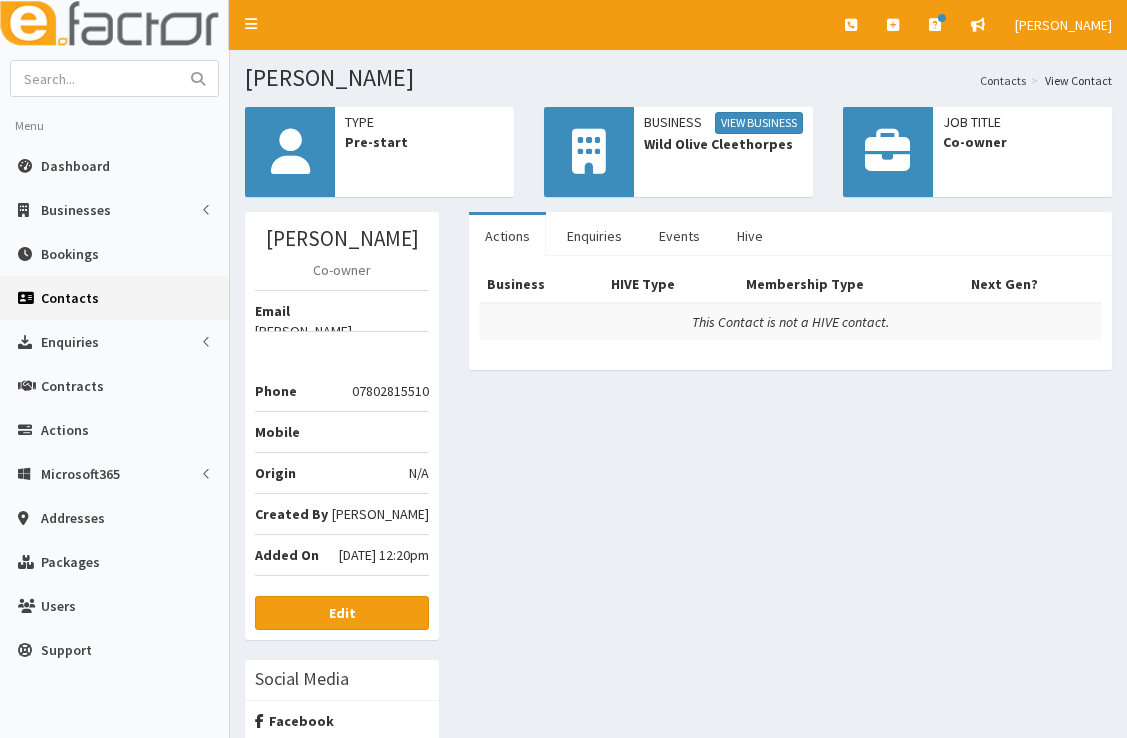scroll, scrollTop: 0, scrollLeft: 0, axis: both 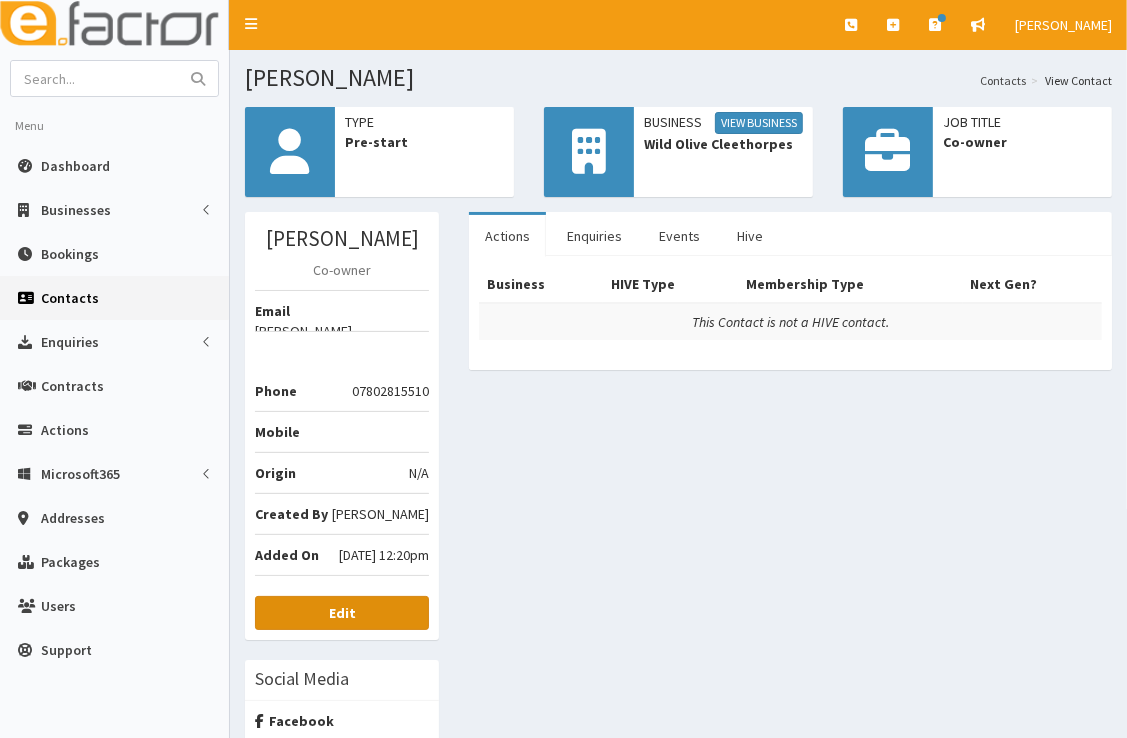 click on "Edit" at bounding box center [342, 613] 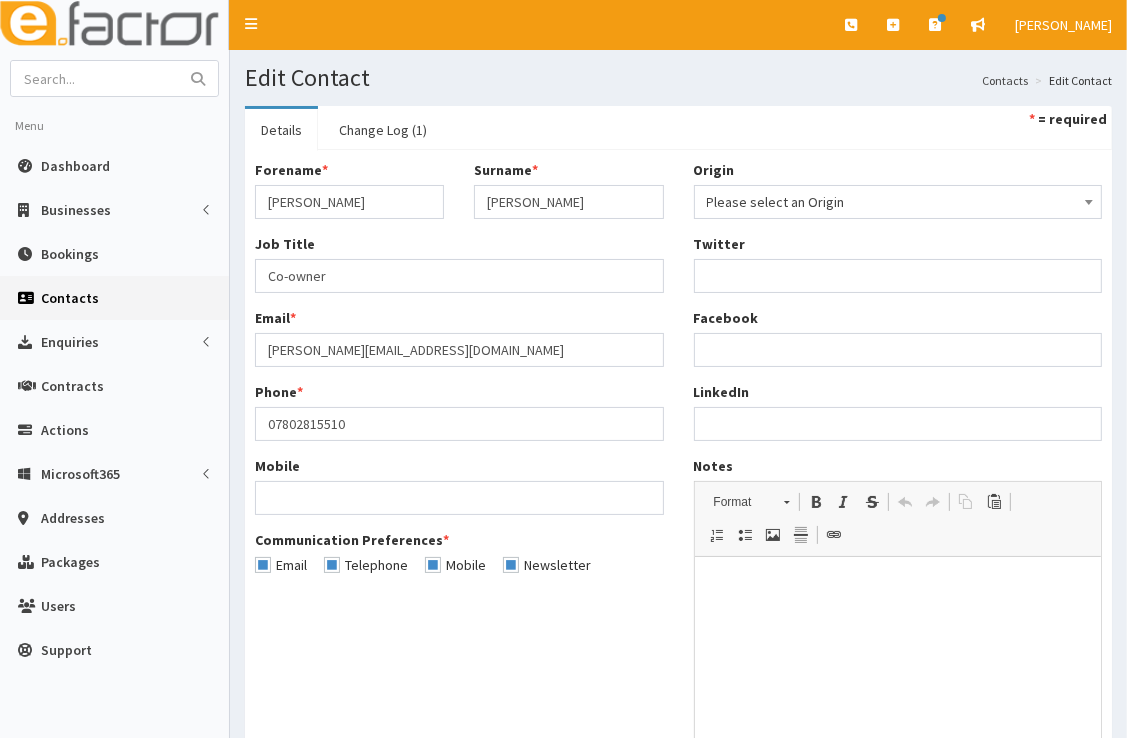 scroll, scrollTop: 0, scrollLeft: 0, axis: both 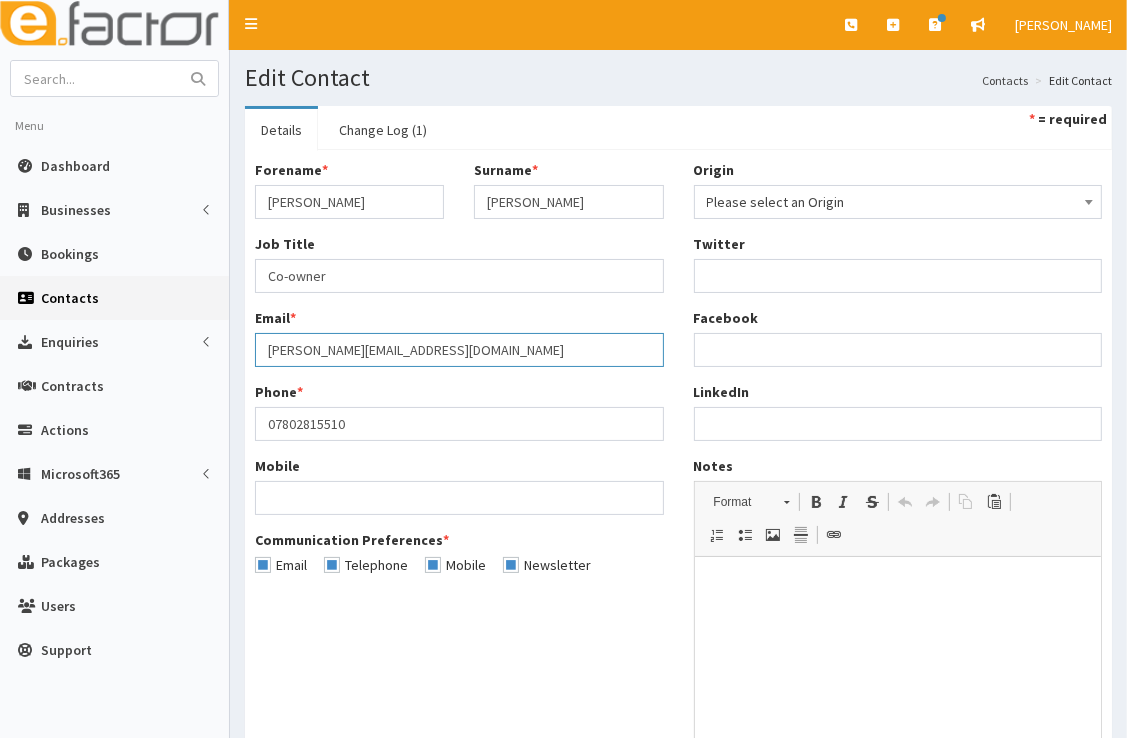 drag, startPoint x: 451, startPoint y: 357, endPoint x: 260, endPoint y: 351, distance: 191.09422 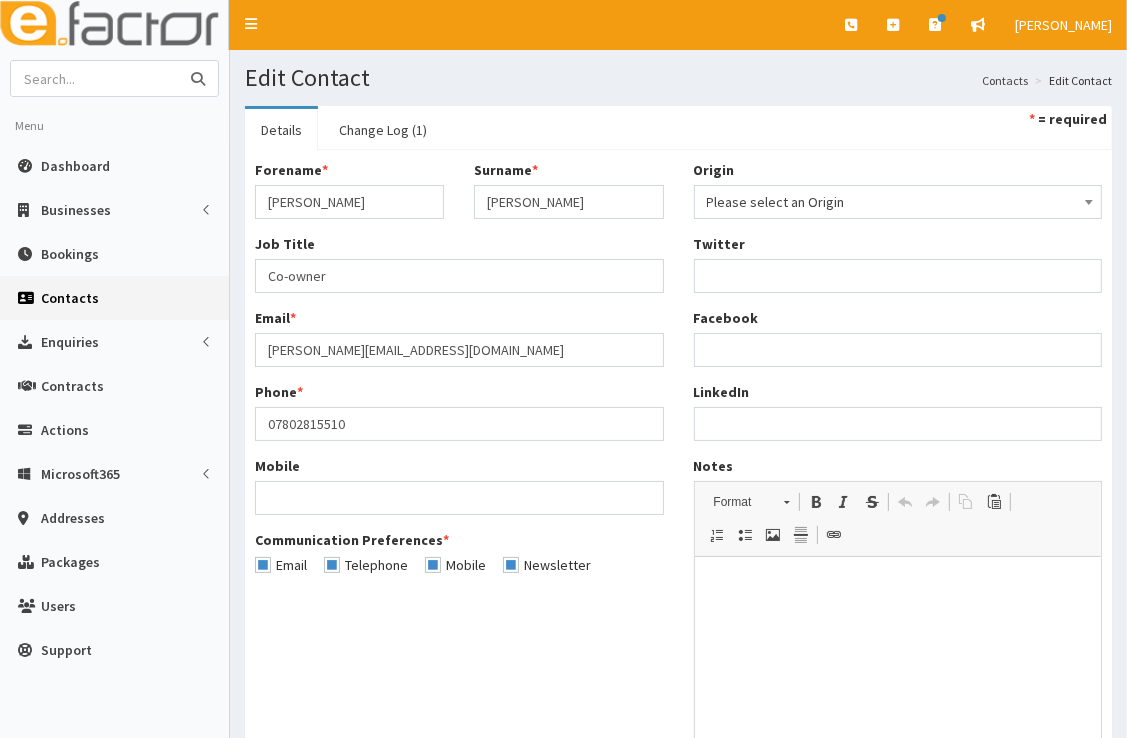 click at bounding box center (95, 78) 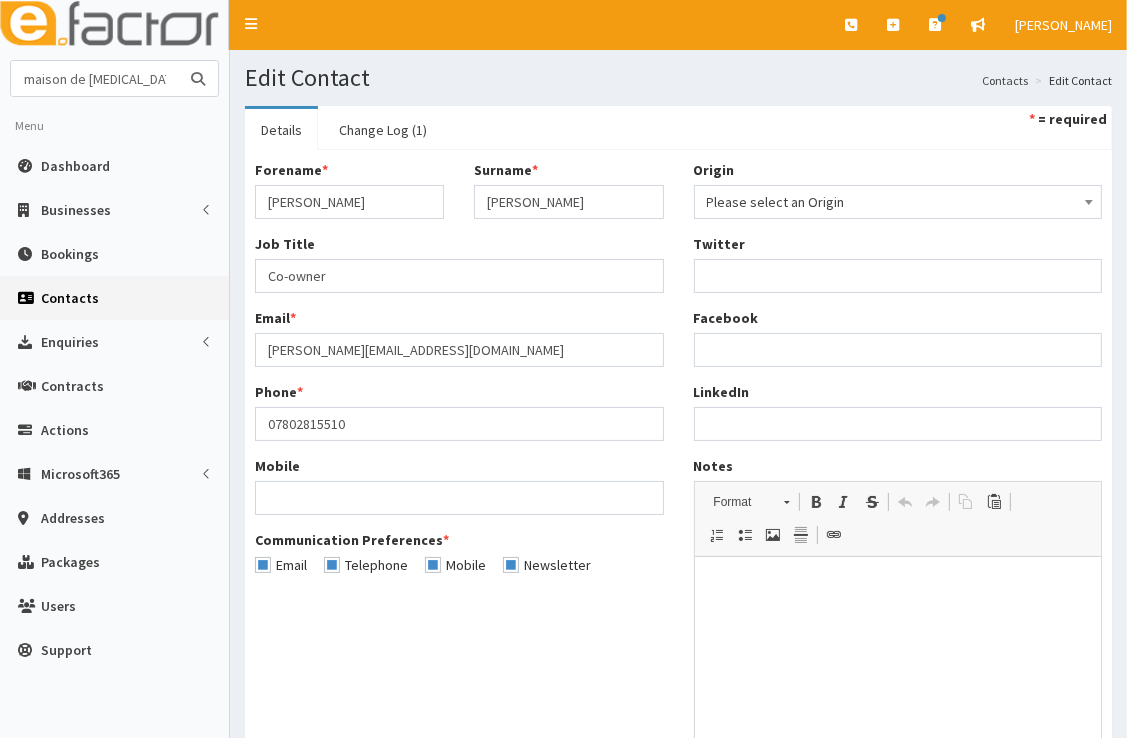 type on "maison de muse" 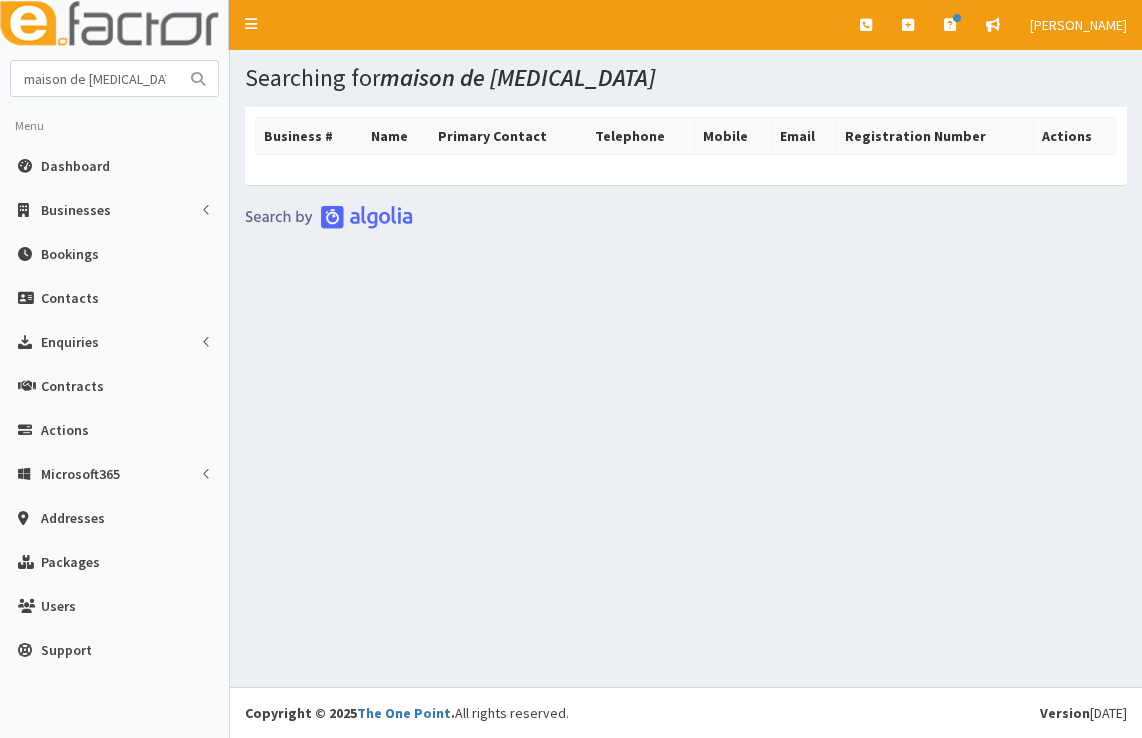 scroll, scrollTop: 0, scrollLeft: 0, axis: both 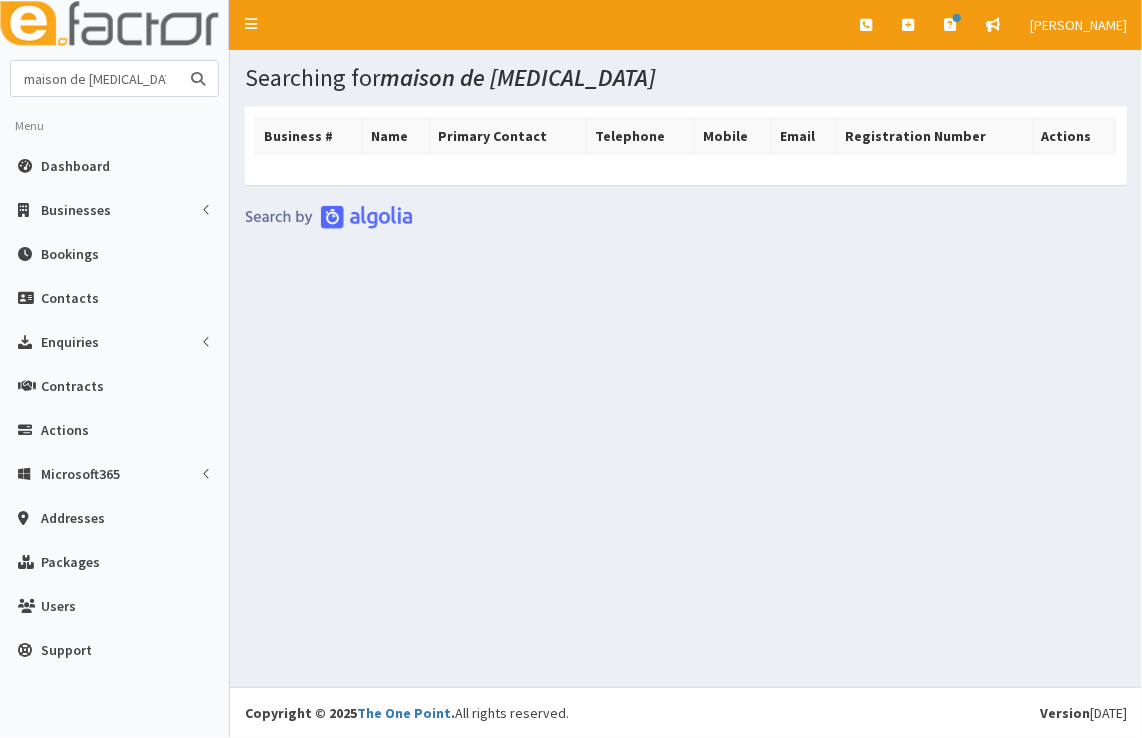 drag, startPoint x: 104, startPoint y: 77, endPoint x: 6, endPoint y: 84, distance: 98.24968 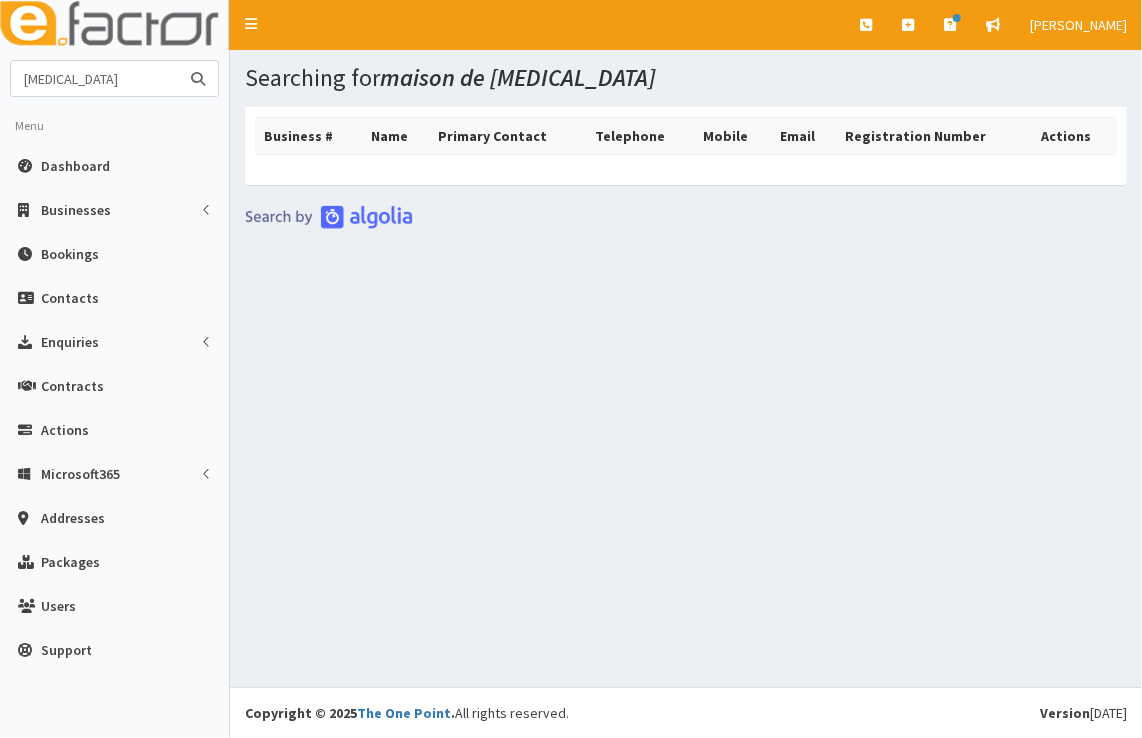 type on "[MEDICAL_DATA]" 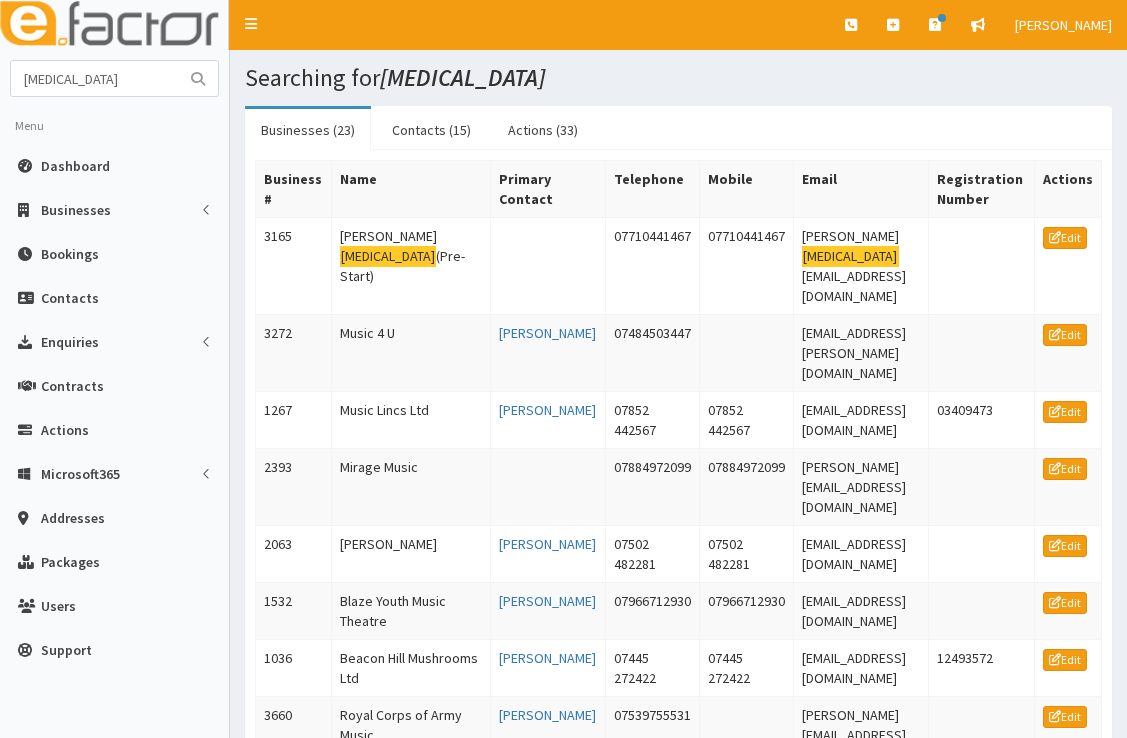 scroll, scrollTop: 0, scrollLeft: 0, axis: both 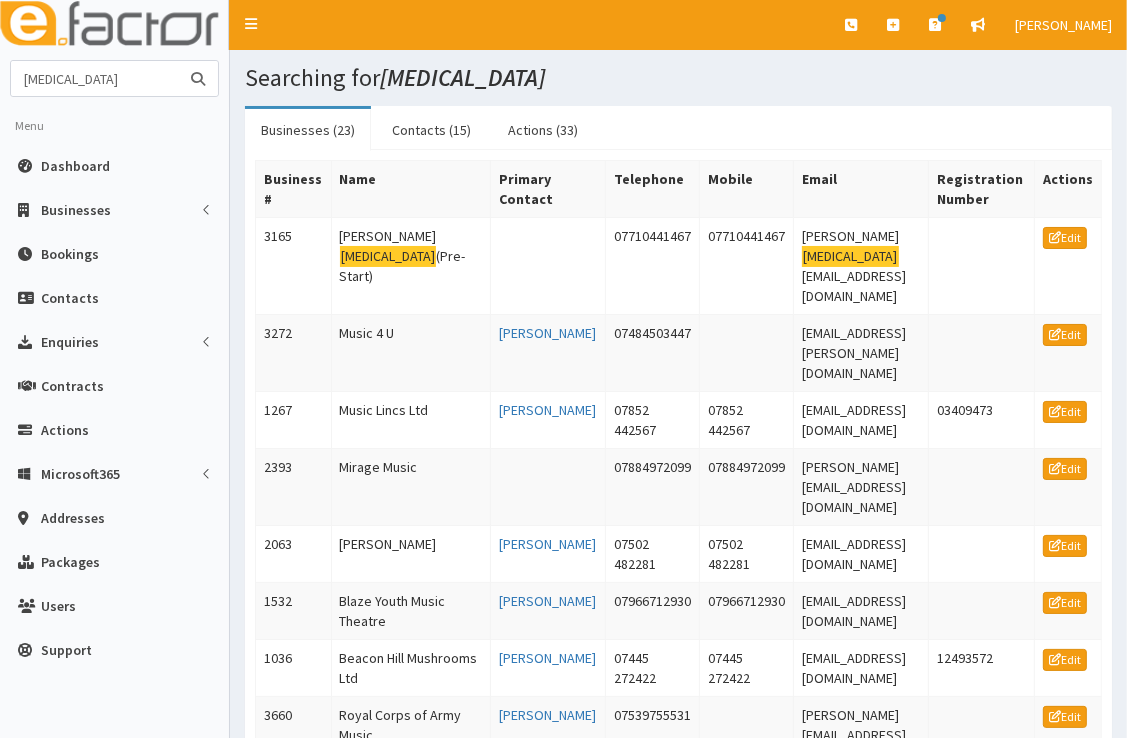 drag, startPoint x: 94, startPoint y: 80, endPoint x: -4, endPoint y: 77, distance: 98.045906 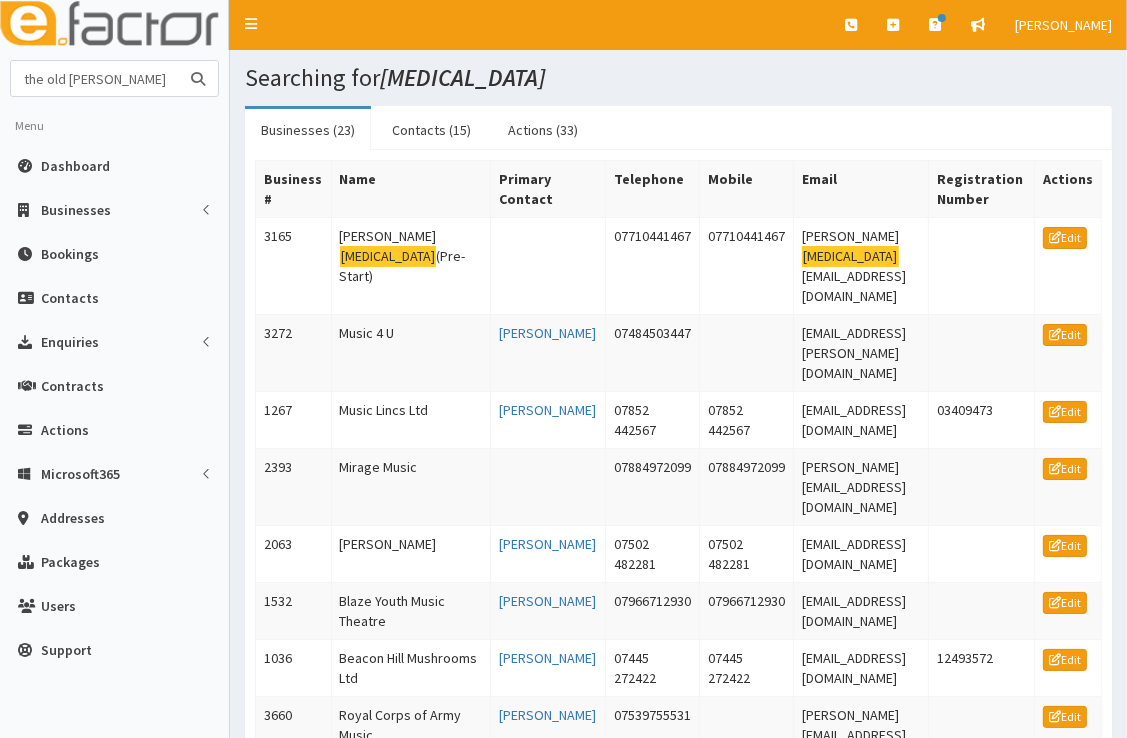 type on "the old [PERSON_NAME]" 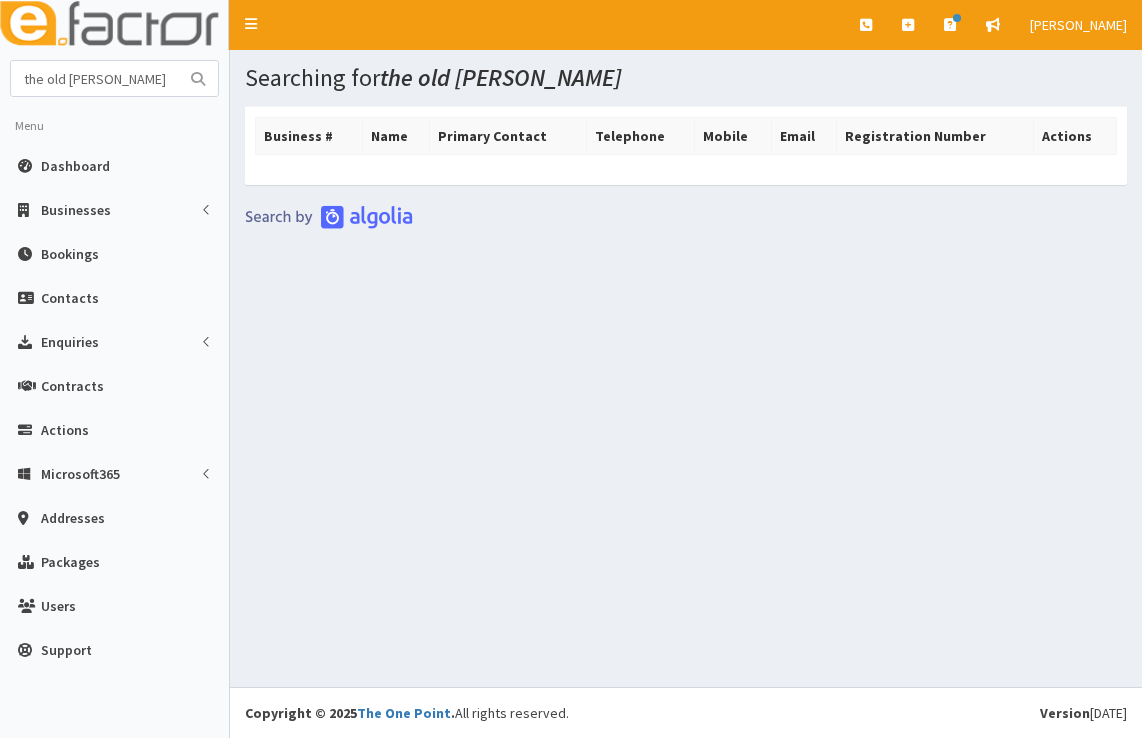 scroll, scrollTop: 0, scrollLeft: 0, axis: both 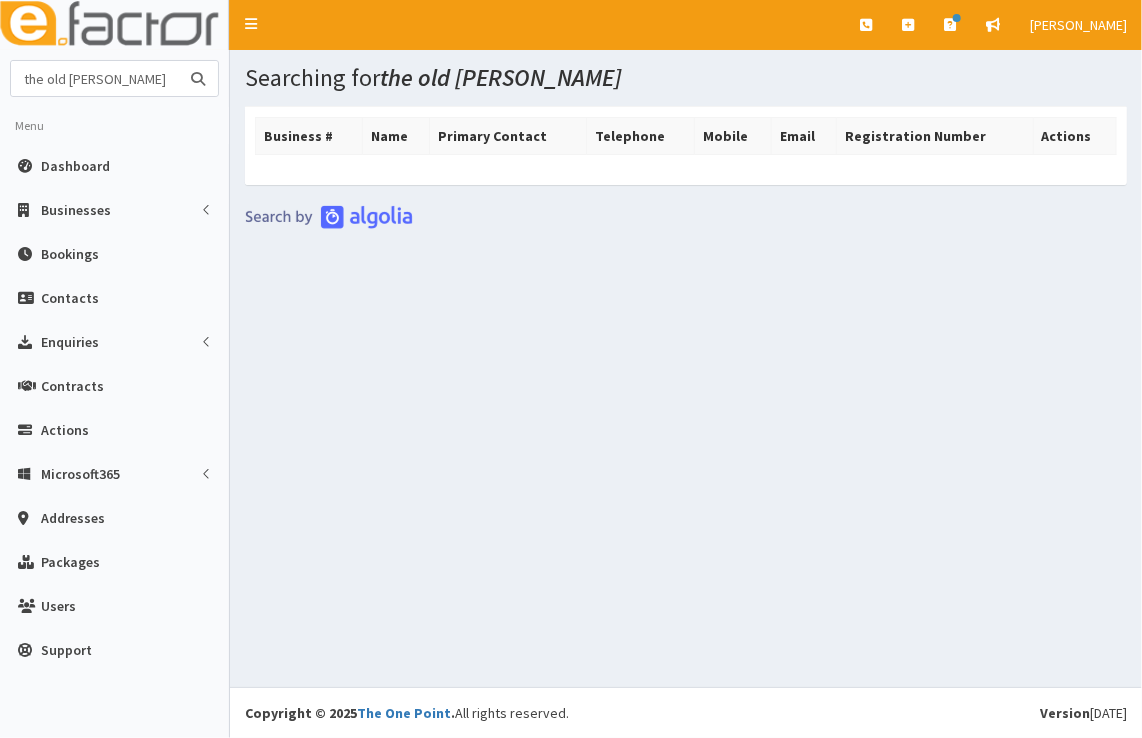 drag, startPoint x: 114, startPoint y: 86, endPoint x: 4, endPoint y: 82, distance: 110.0727 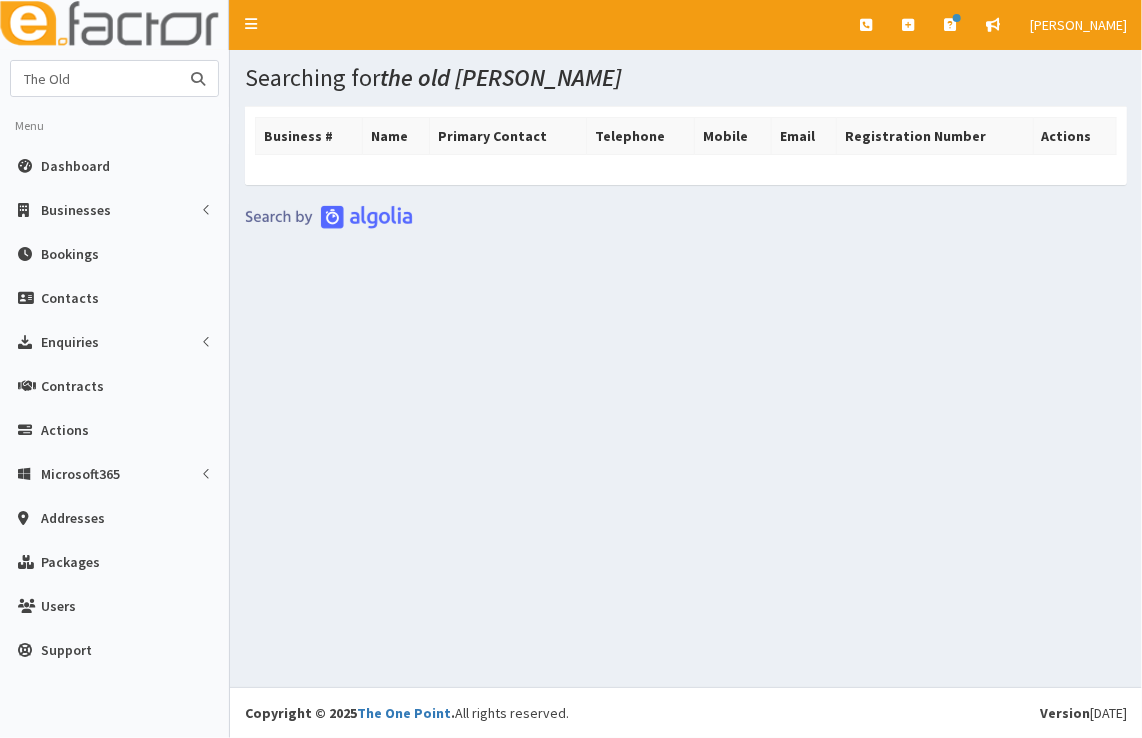 type on "The Old" 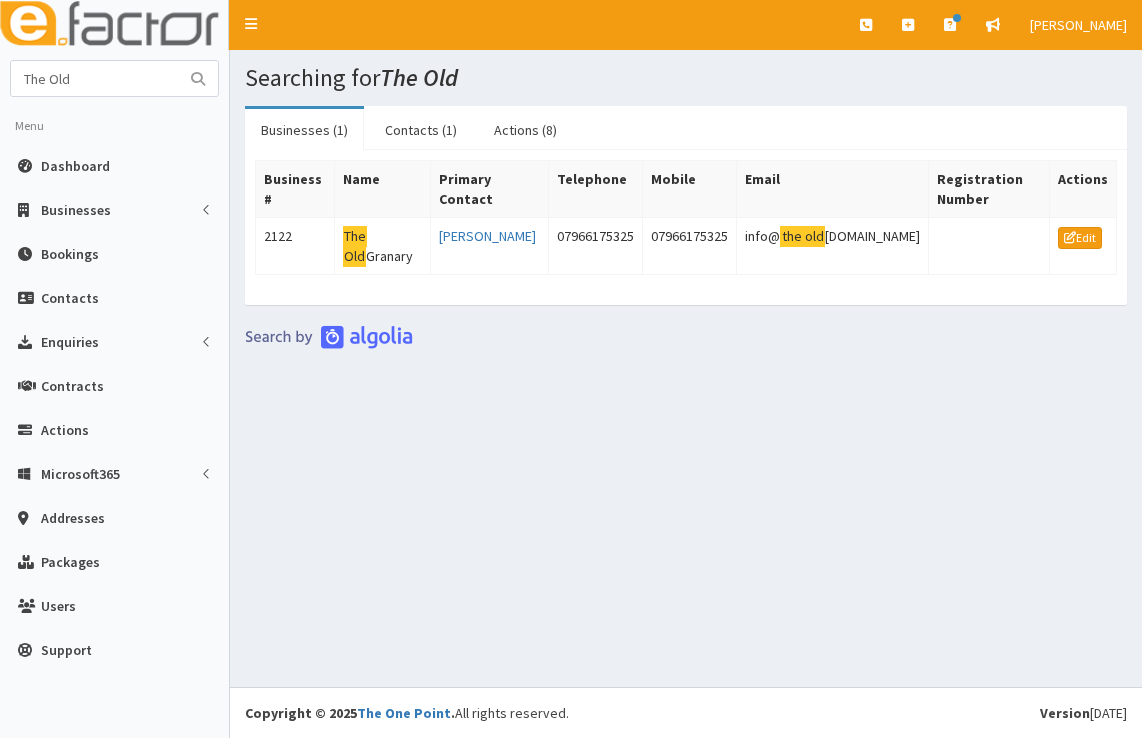 scroll, scrollTop: 0, scrollLeft: 0, axis: both 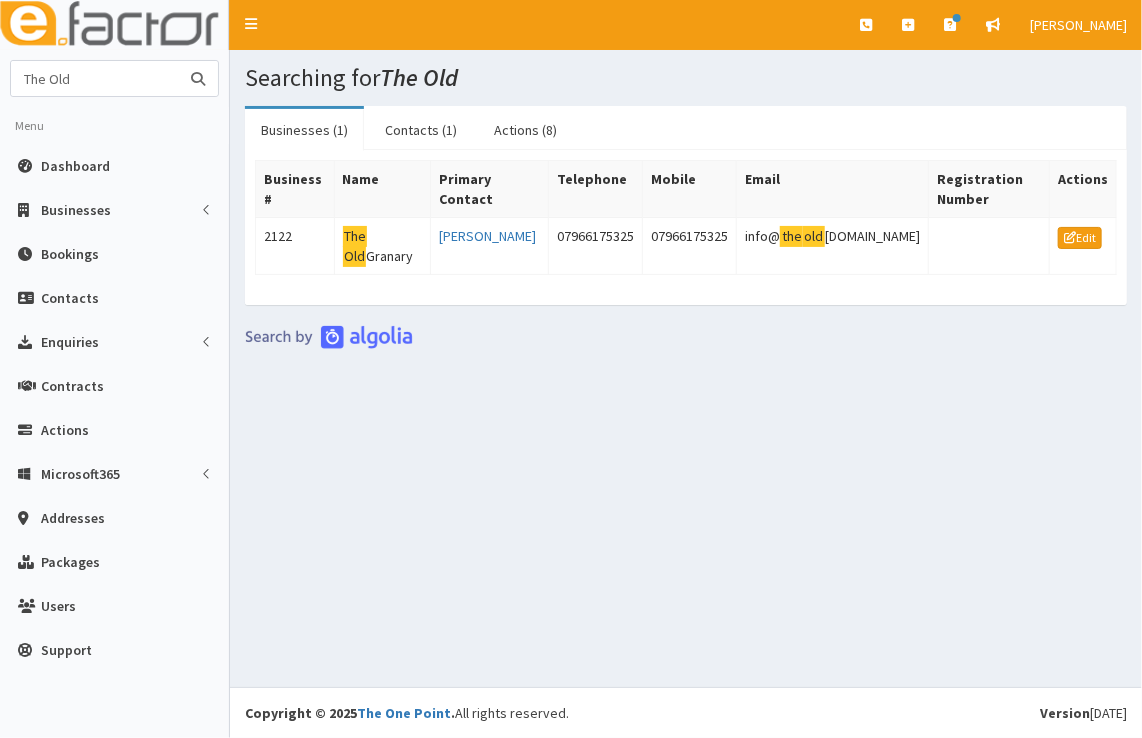 click on "The Old" at bounding box center (95, 78) 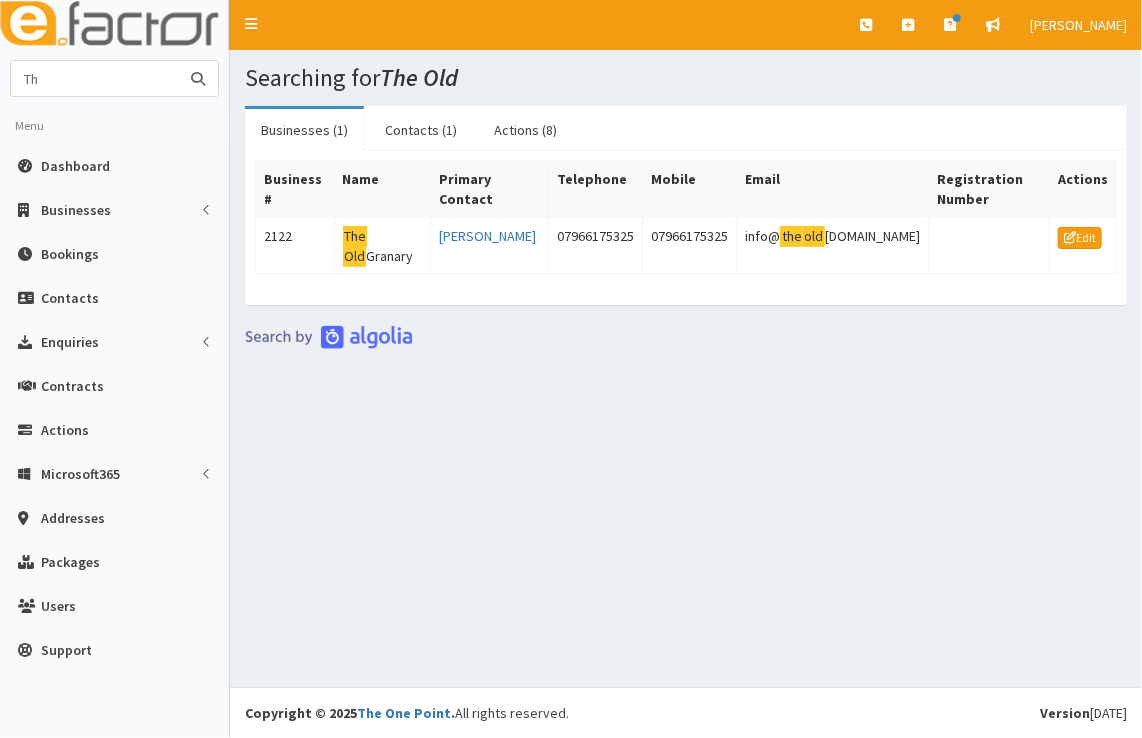 type on "T" 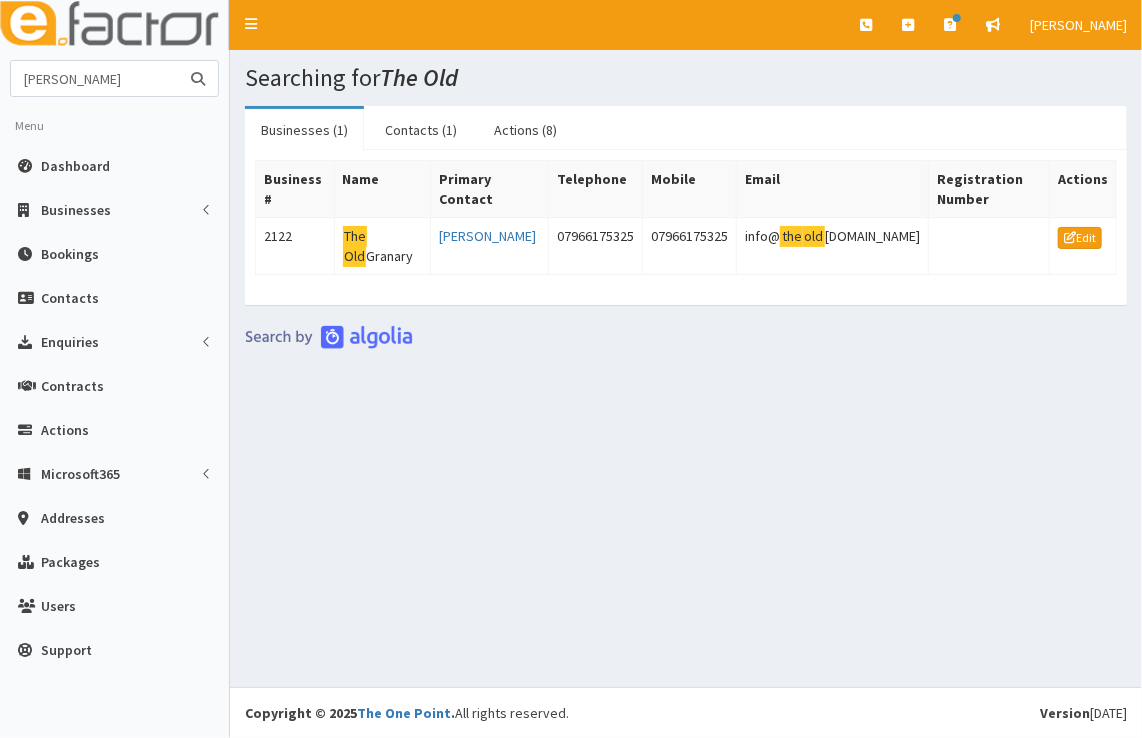 type on "penny" 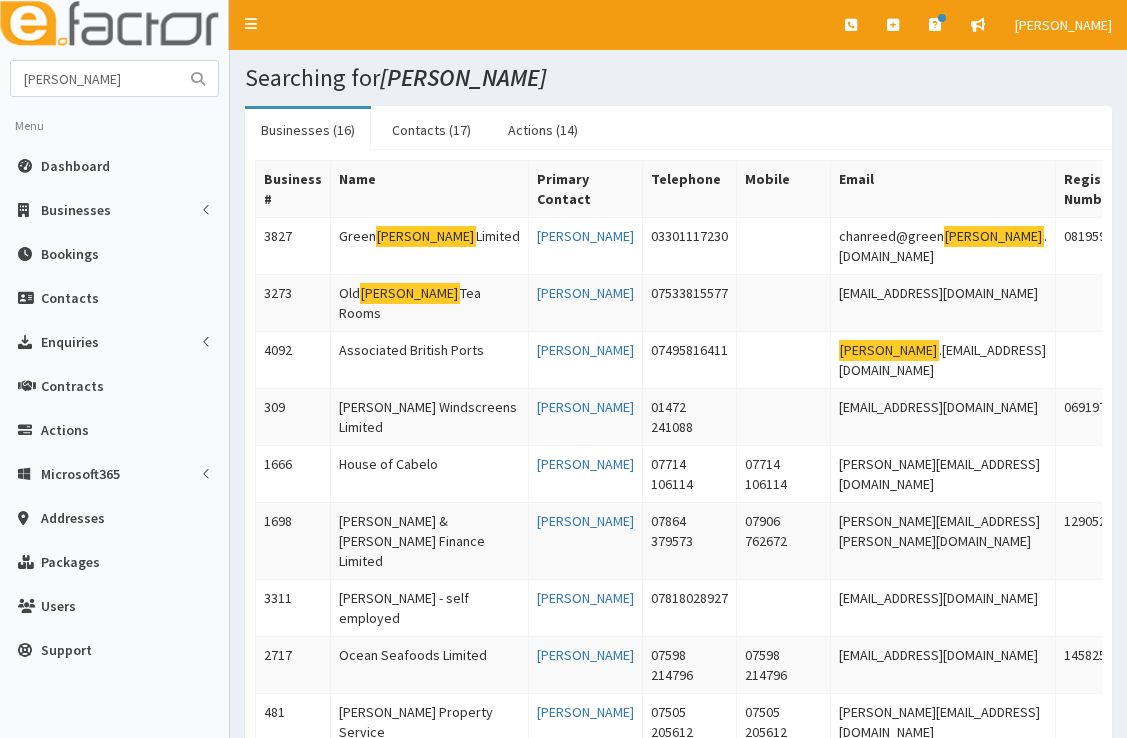 scroll, scrollTop: 0, scrollLeft: 0, axis: both 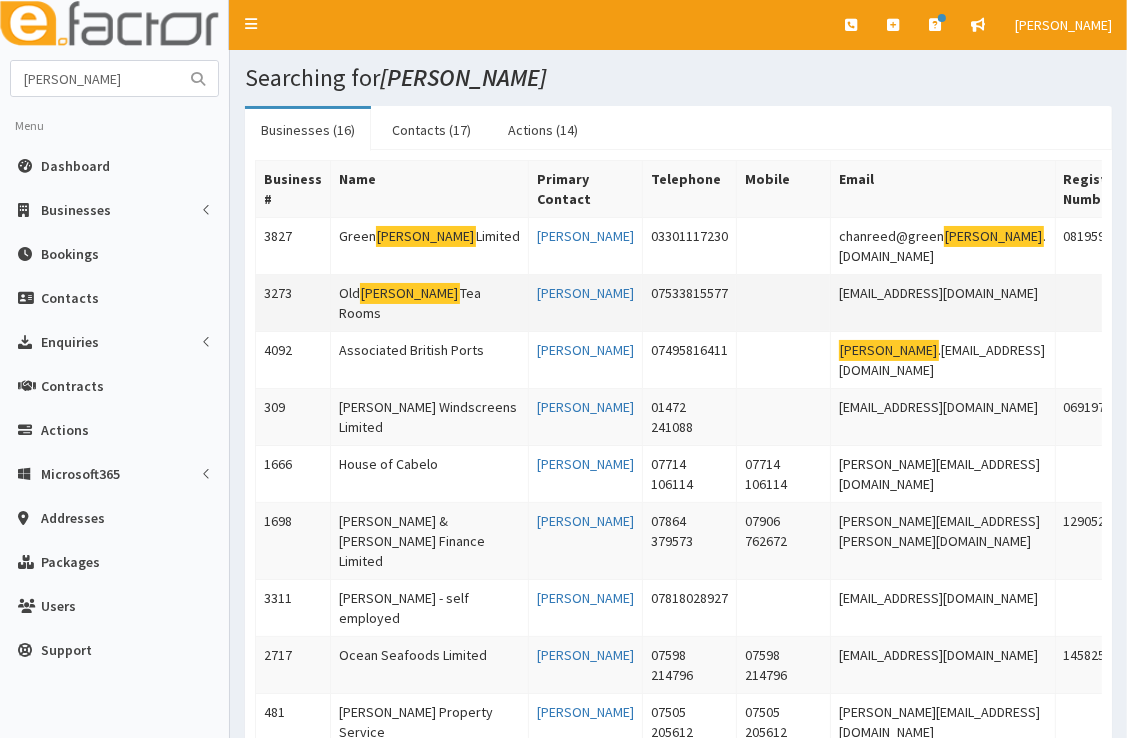 click on "Old  Penny  Tea Rooms" at bounding box center (430, 303) 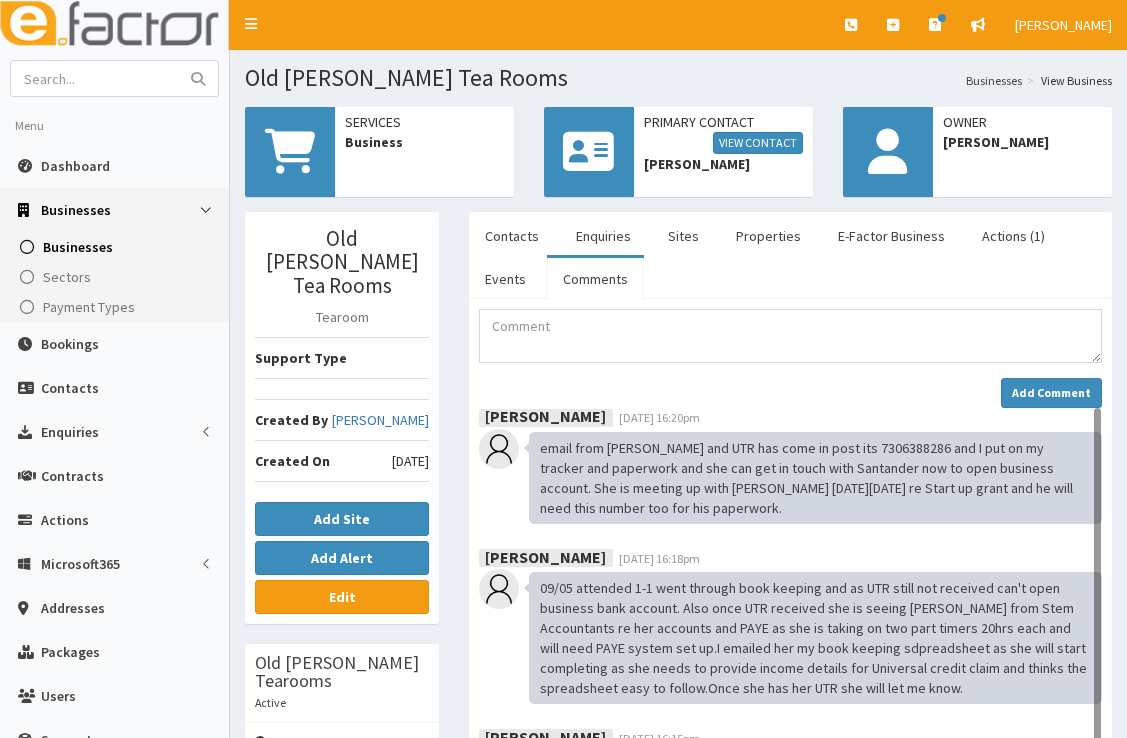 scroll, scrollTop: 0, scrollLeft: 0, axis: both 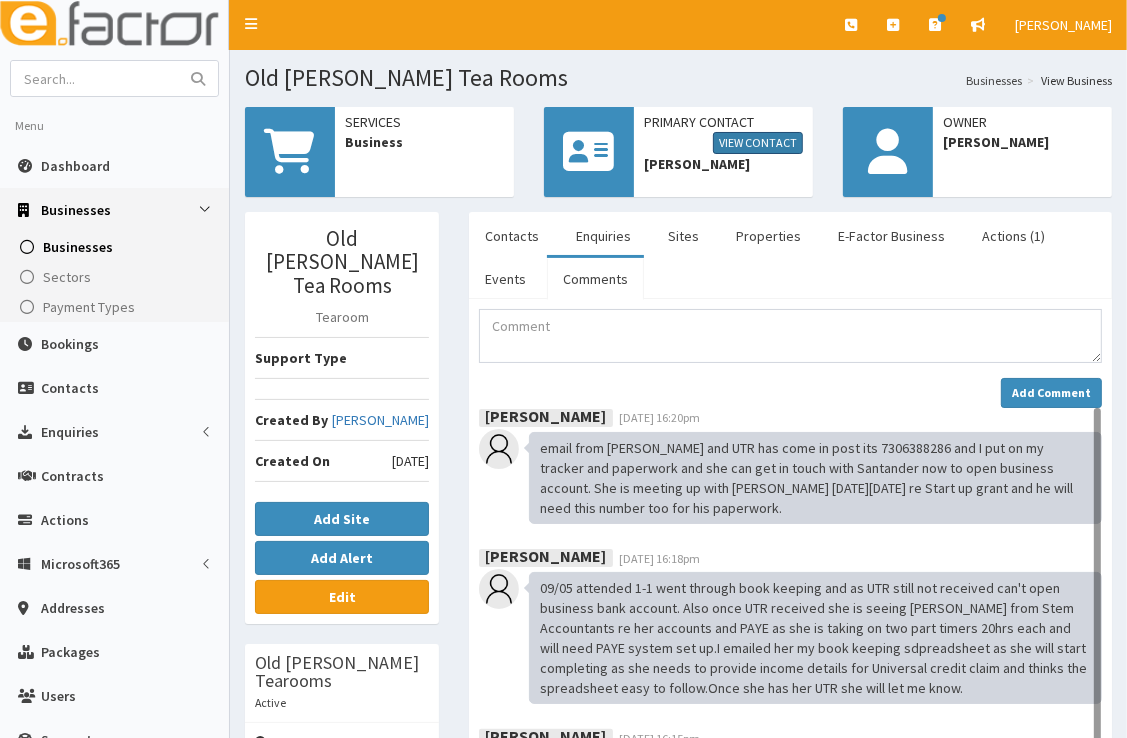 click on "View Contact" at bounding box center [758, 143] 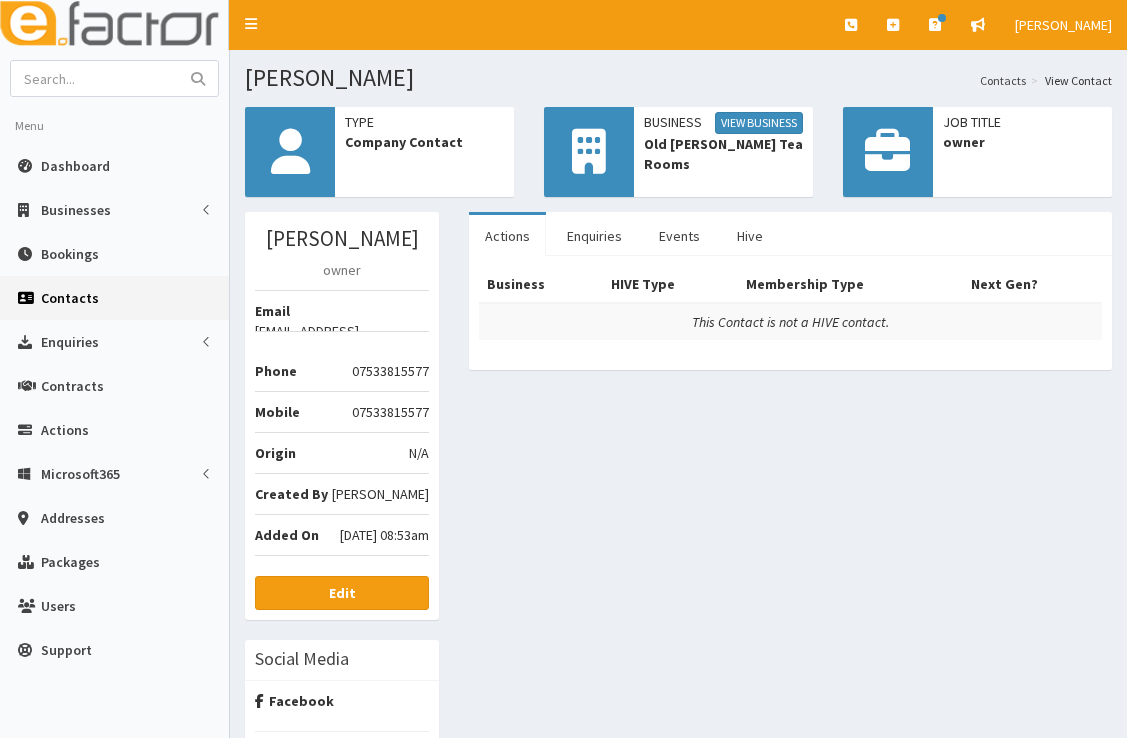 scroll, scrollTop: 0, scrollLeft: 0, axis: both 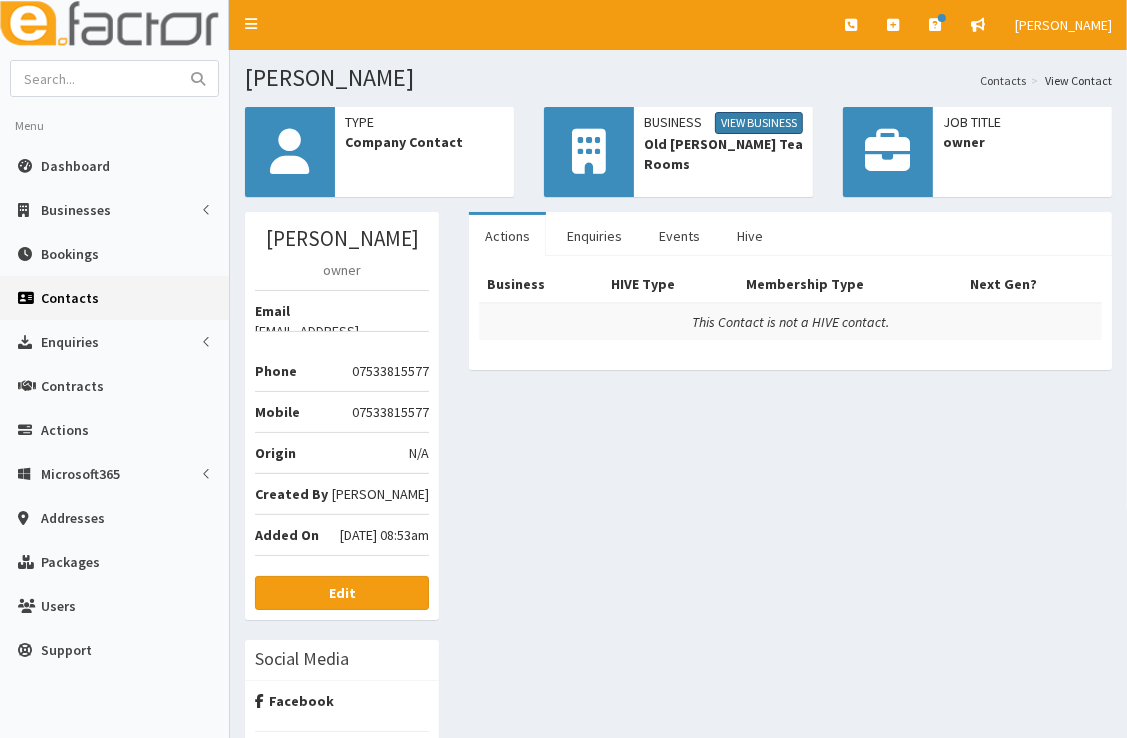click on "View Business" at bounding box center (759, 123) 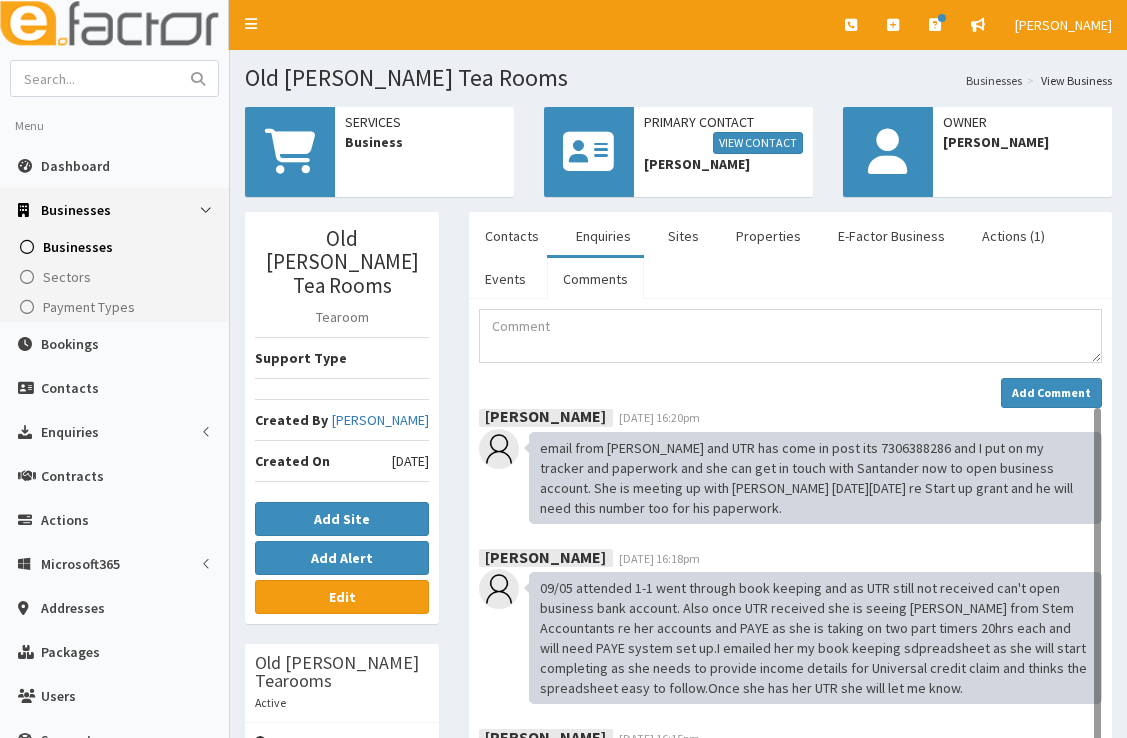 scroll, scrollTop: 0, scrollLeft: 0, axis: both 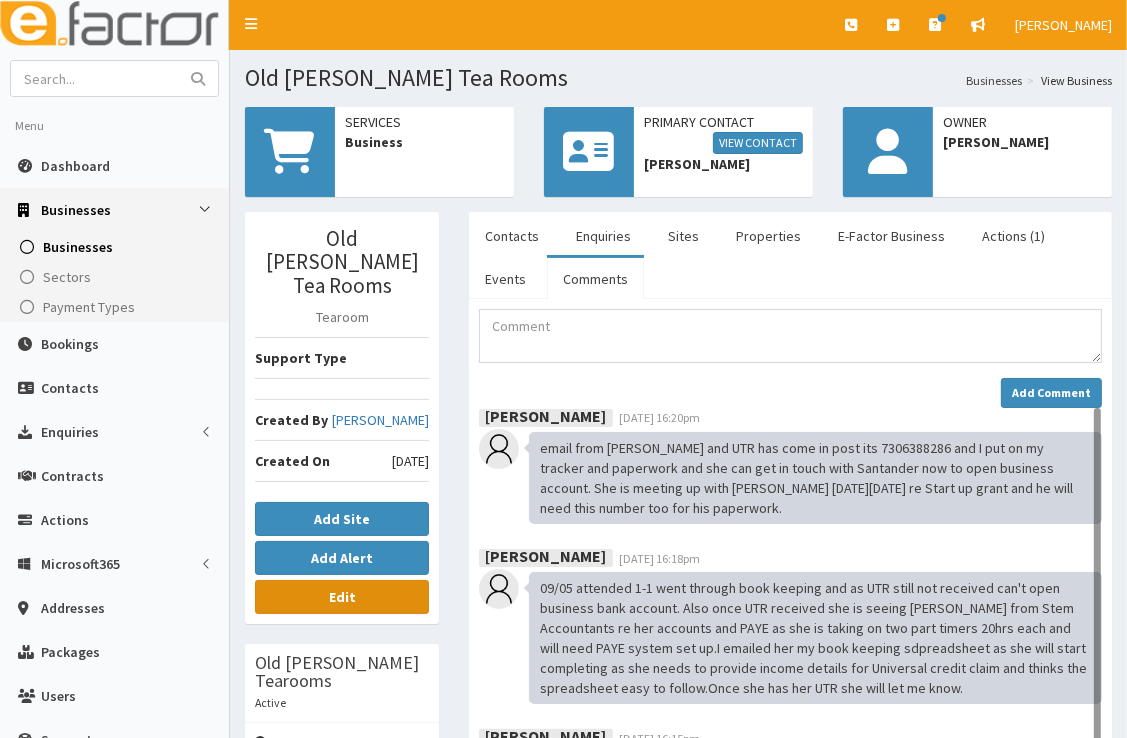 click on "Edit" at bounding box center (342, 597) 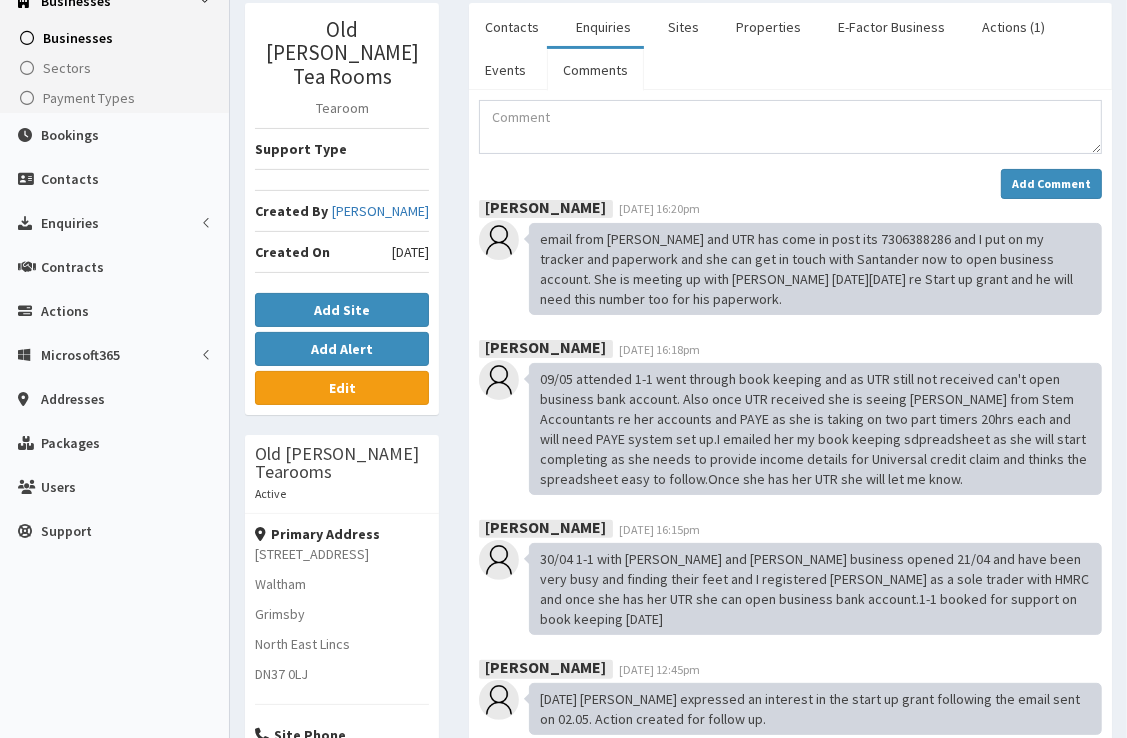 scroll, scrollTop: 140, scrollLeft: 0, axis: vertical 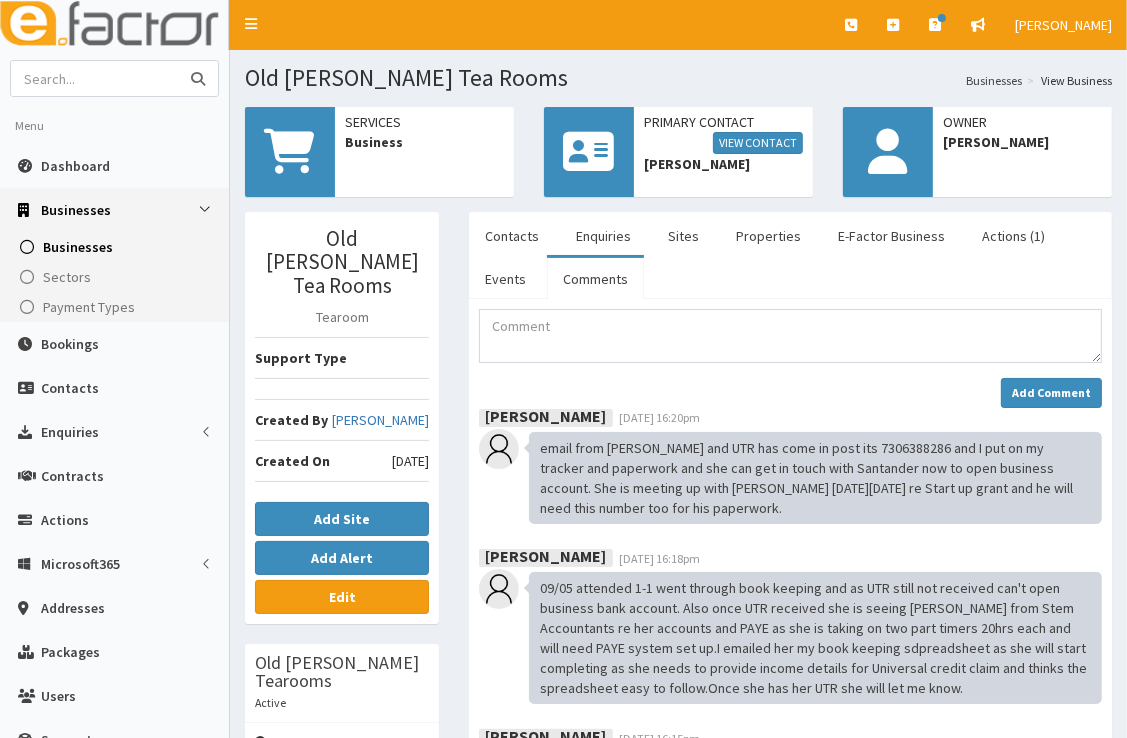 click at bounding box center [95, 78] 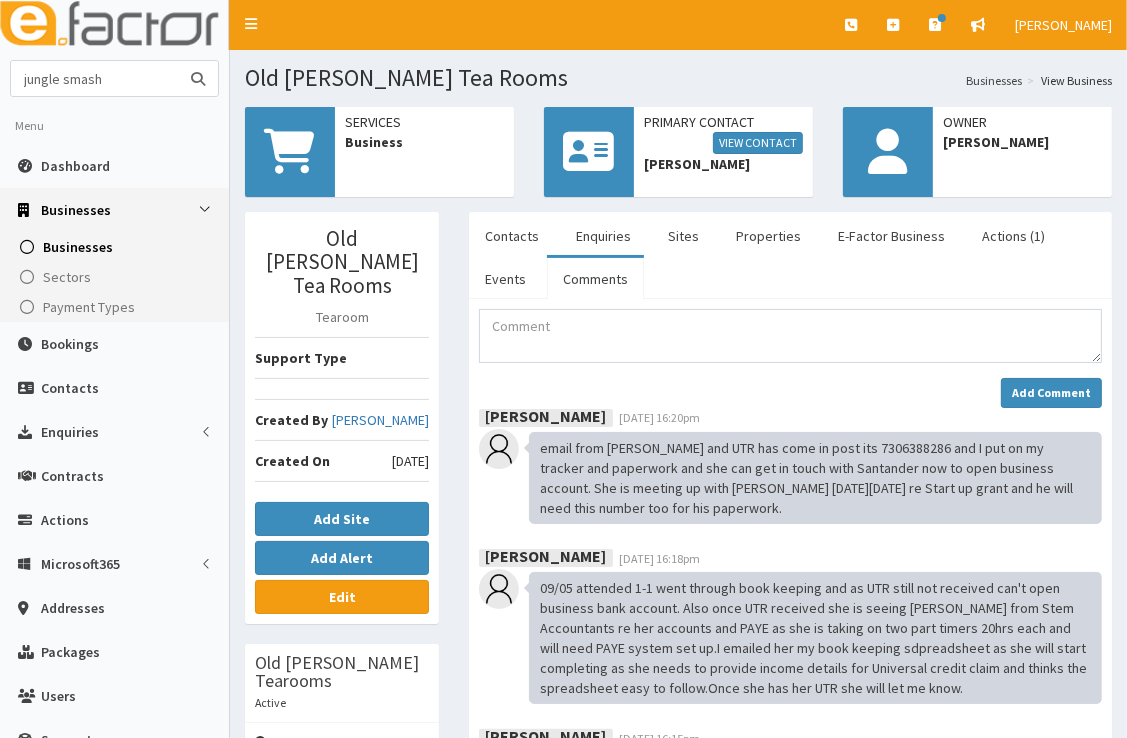 type on "jungle smash" 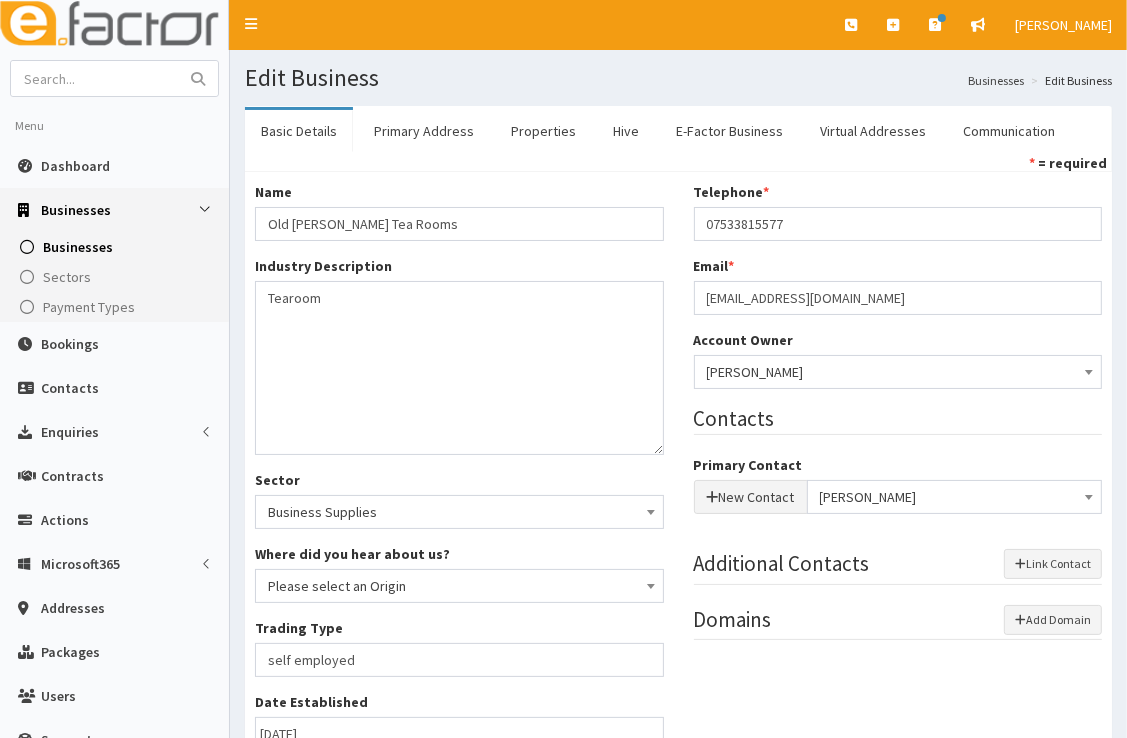 scroll, scrollTop: 0, scrollLeft: 0, axis: both 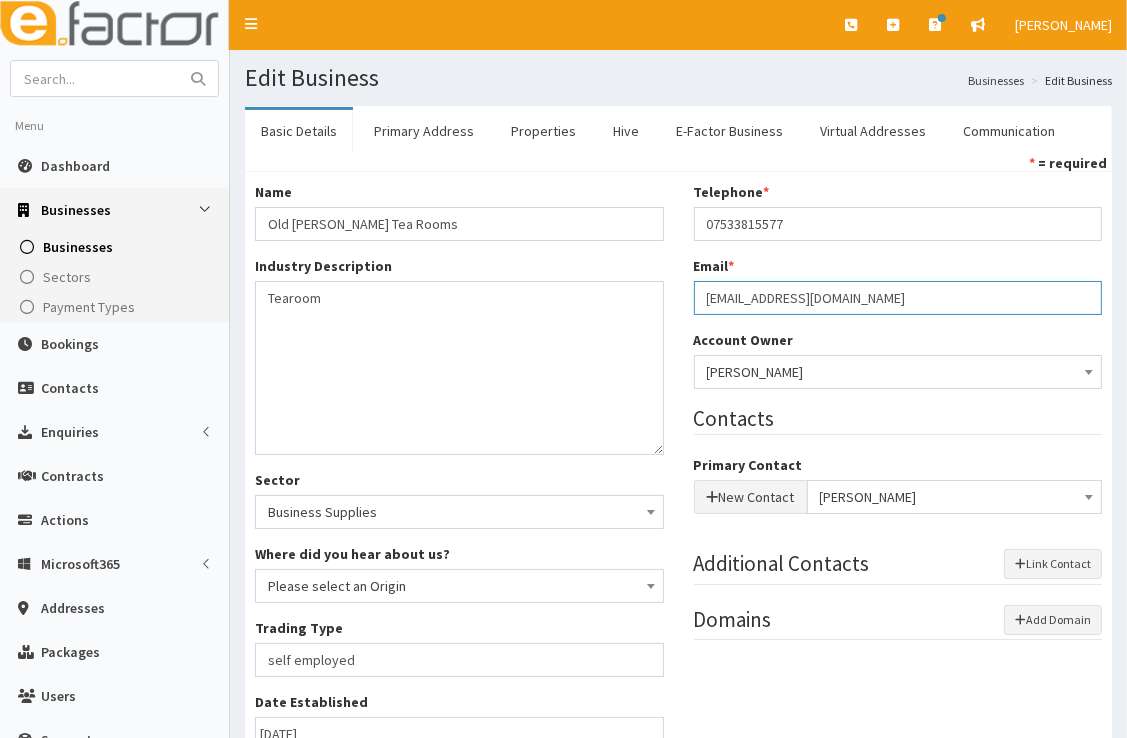 drag, startPoint x: 861, startPoint y: 300, endPoint x: 668, endPoint y: 314, distance: 193.50711 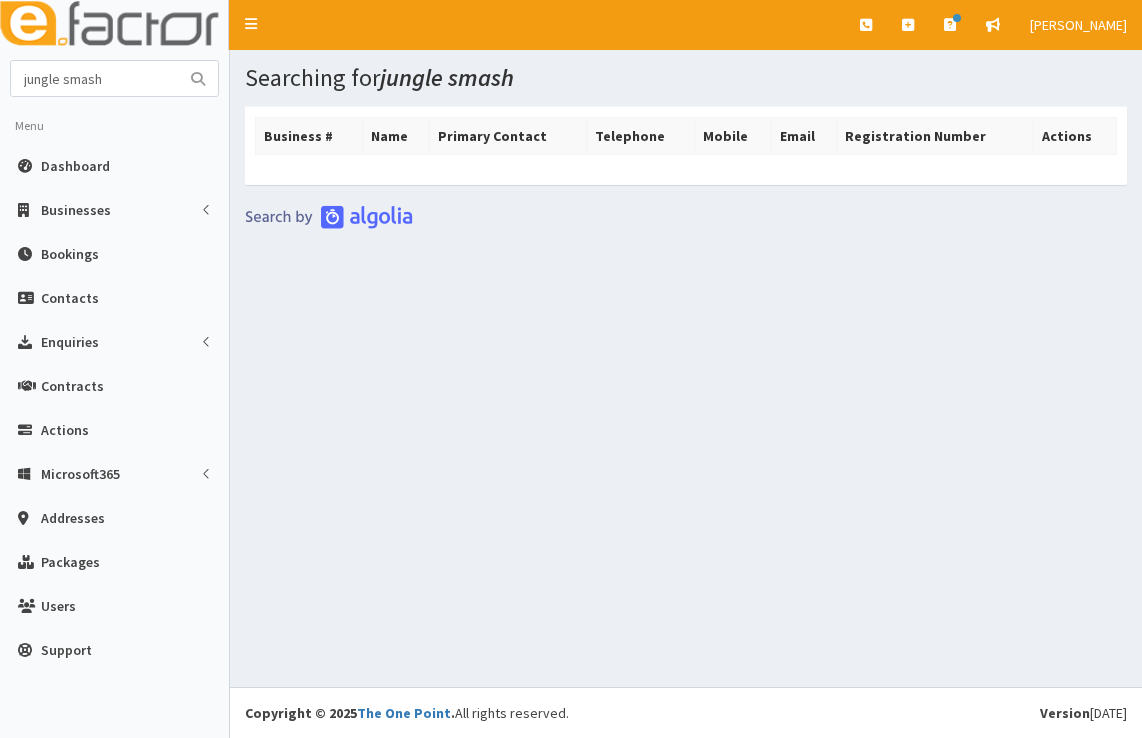 scroll, scrollTop: 0, scrollLeft: 0, axis: both 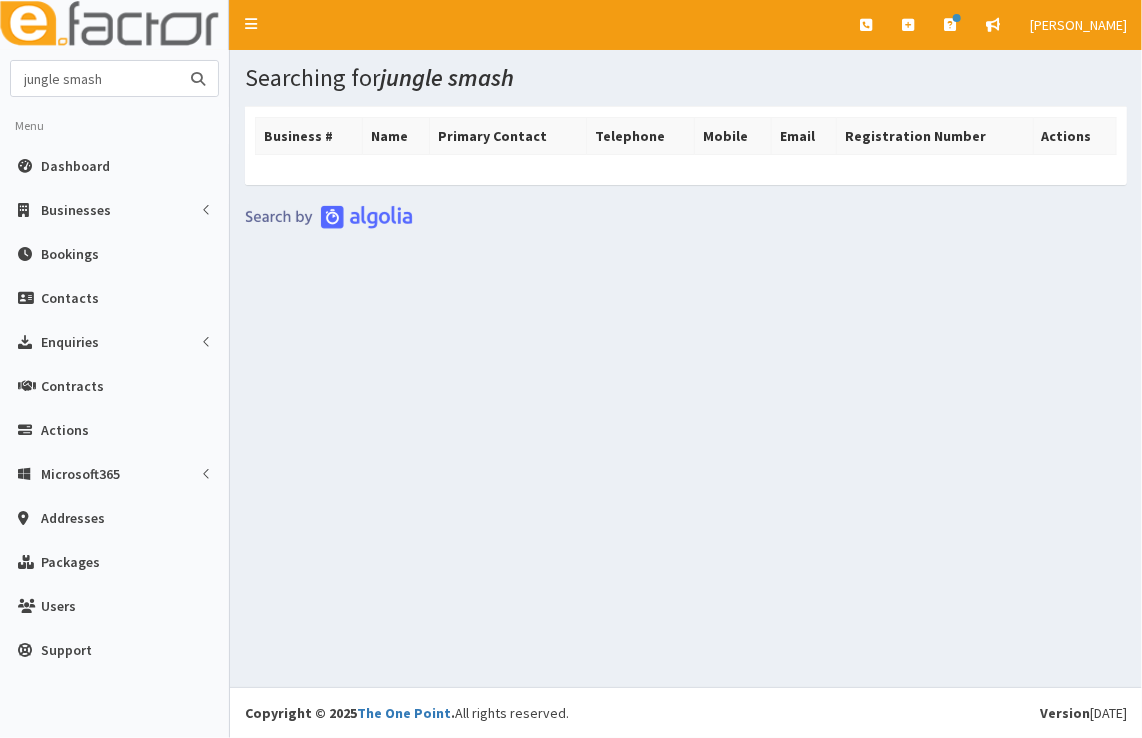 drag, startPoint x: 143, startPoint y: 76, endPoint x: -4, endPoint y: 95, distance: 148.22281 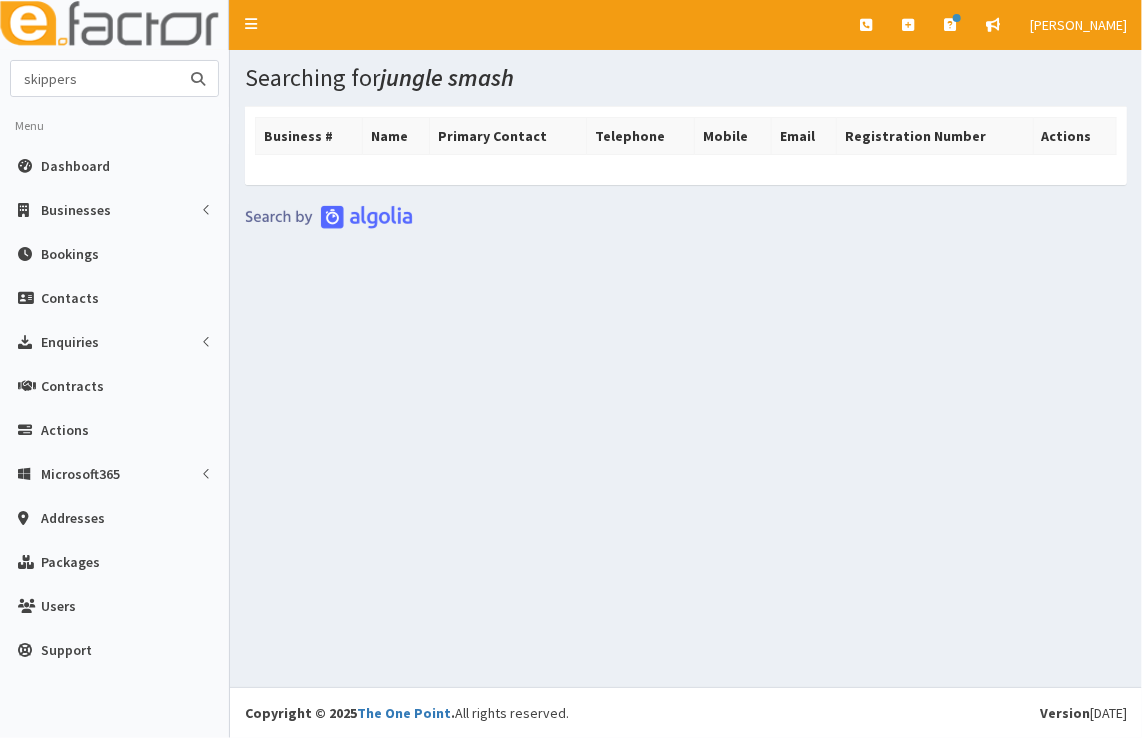 type on "skippers" 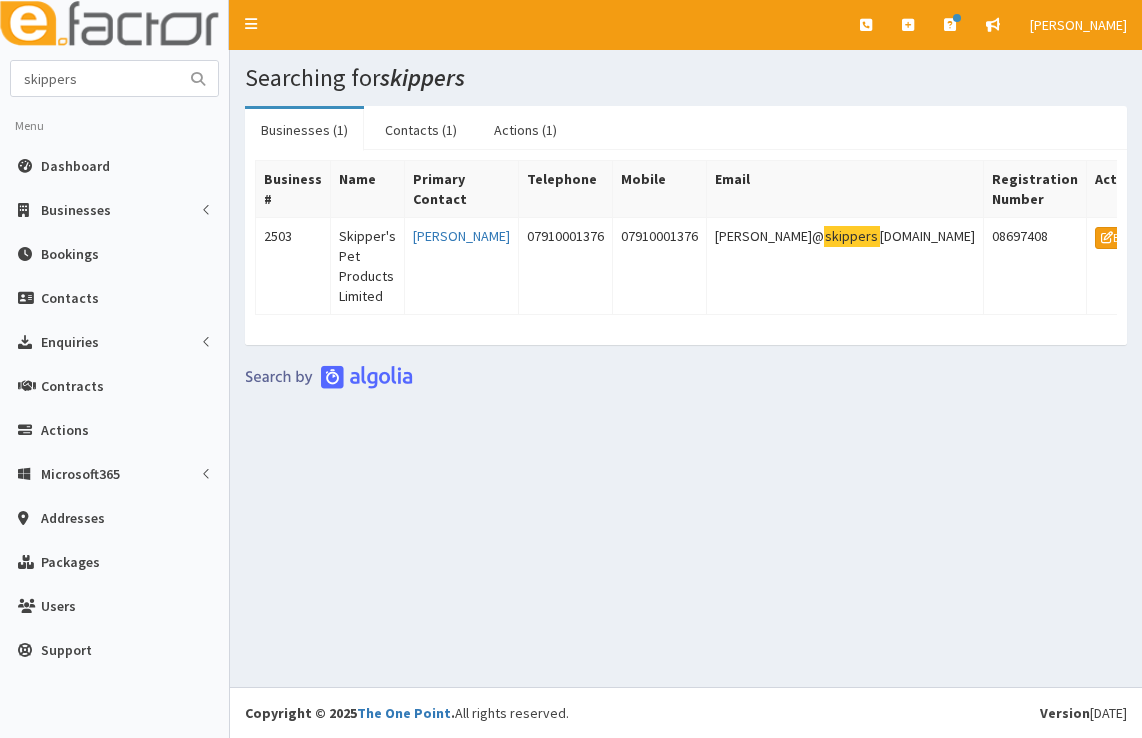 scroll, scrollTop: 0, scrollLeft: 0, axis: both 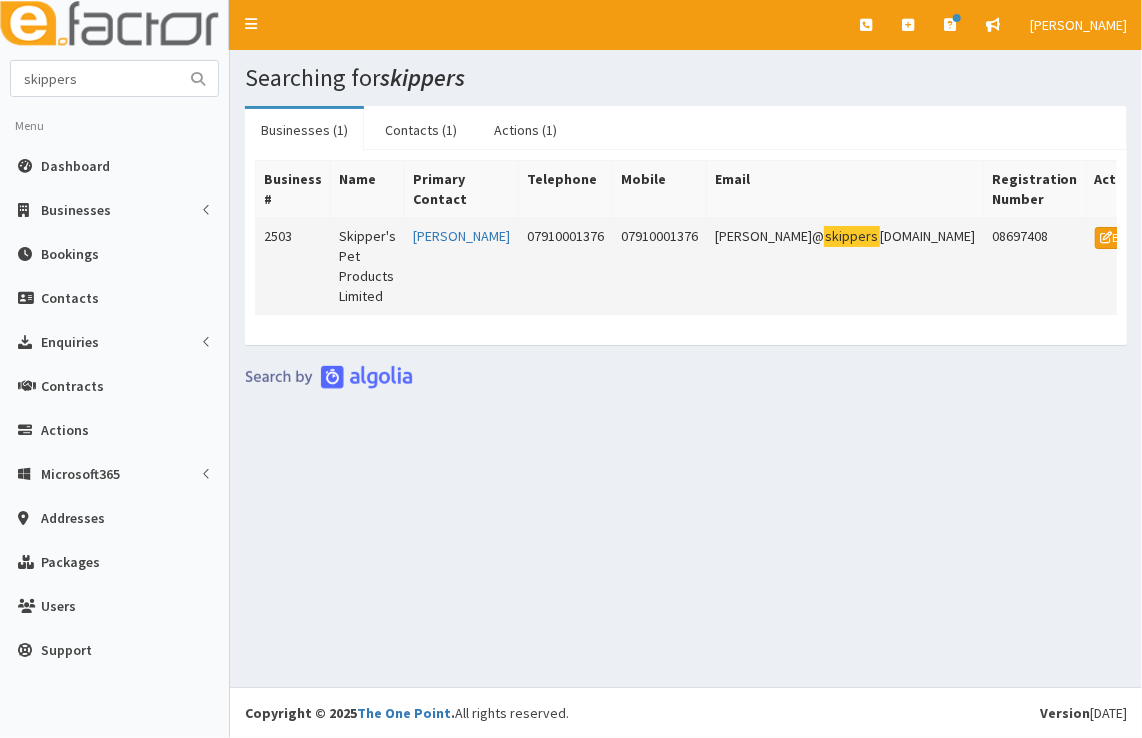 click on "2503" at bounding box center [293, 266] 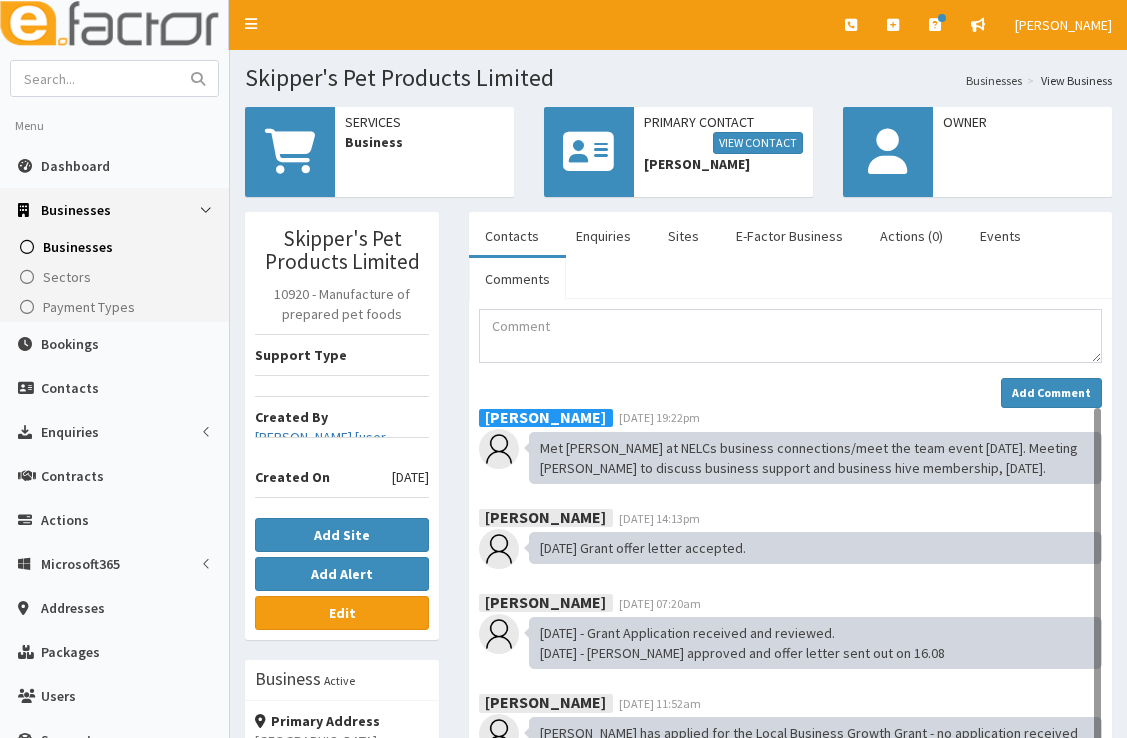 scroll, scrollTop: 0, scrollLeft: 0, axis: both 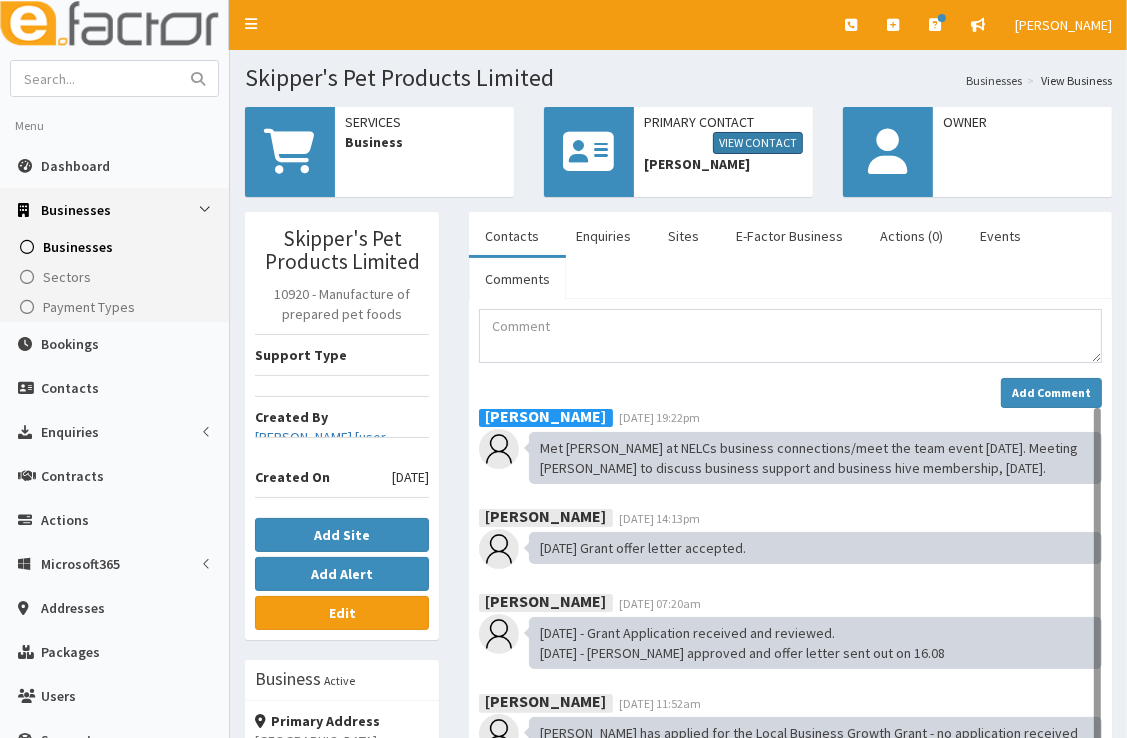 click on "View Contact" at bounding box center [758, 143] 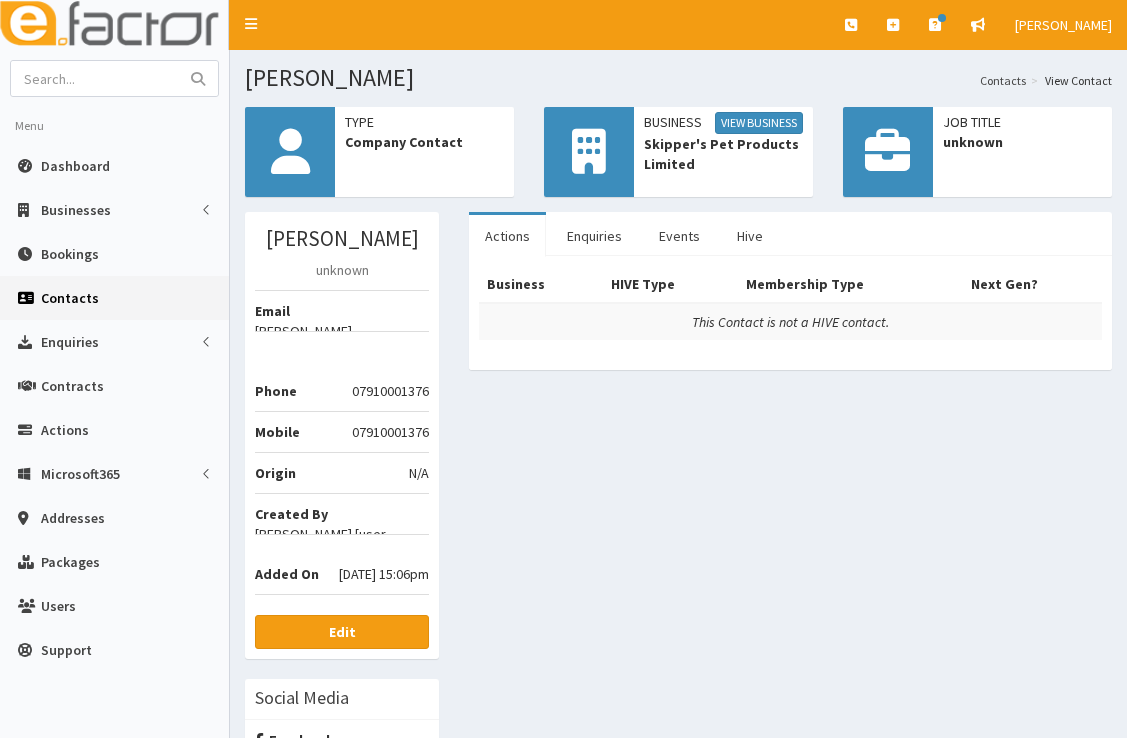 scroll, scrollTop: 0, scrollLeft: 0, axis: both 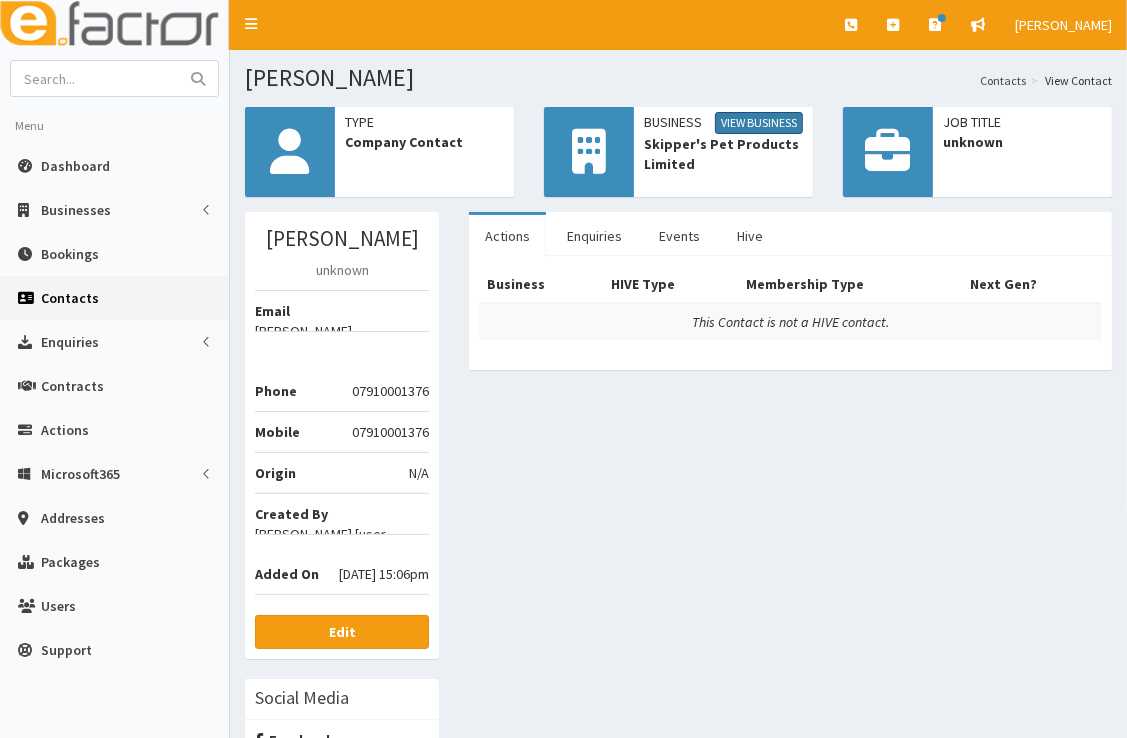 click on "View Business" at bounding box center (759, 123) 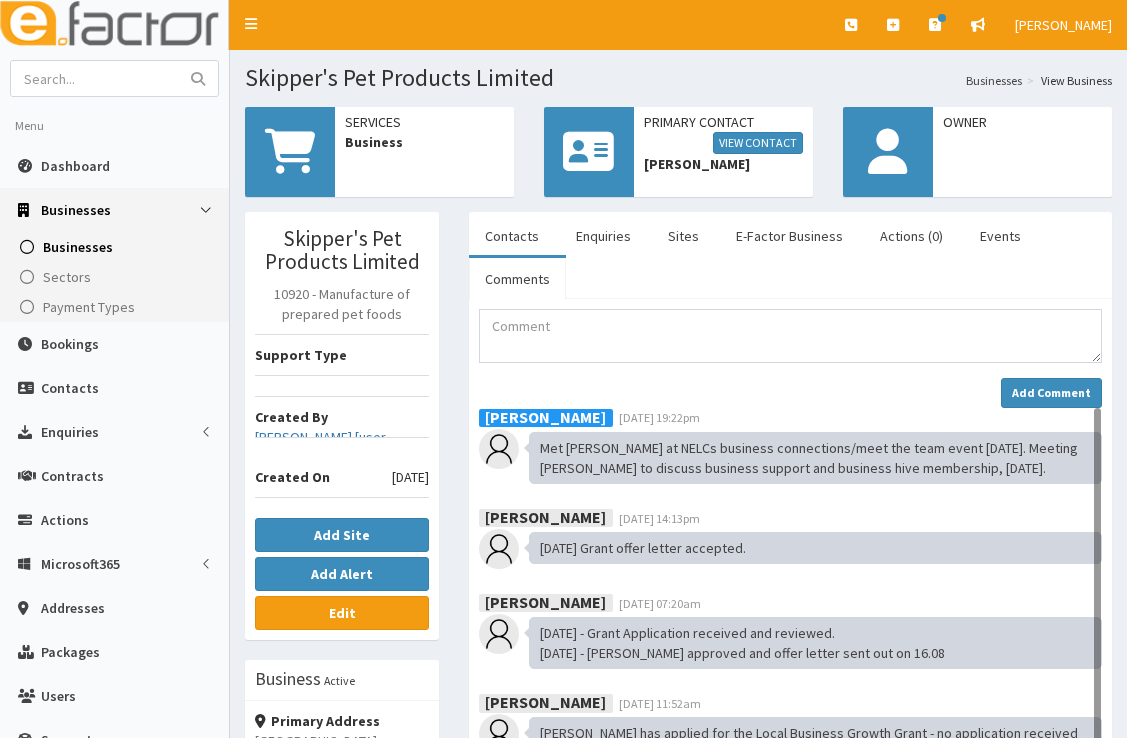 scroll, scrollTop: 0, scrollLeft: 0, axis: both 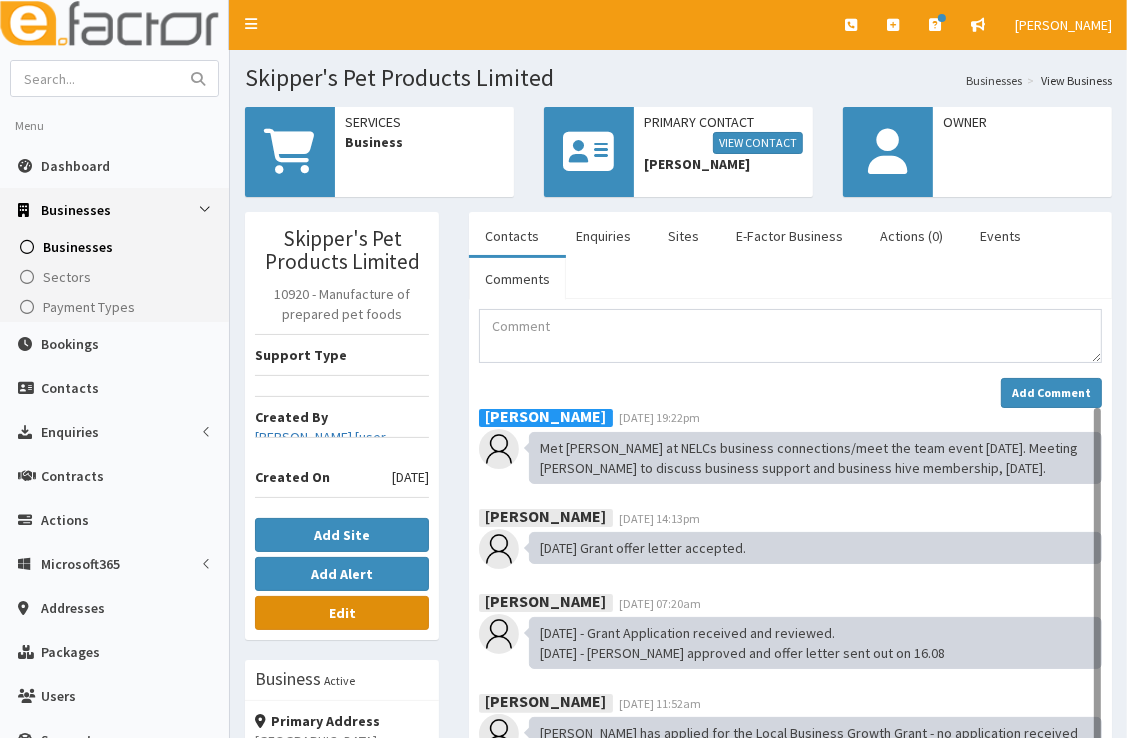 click on "Edit" at bounding box center [342, 613] 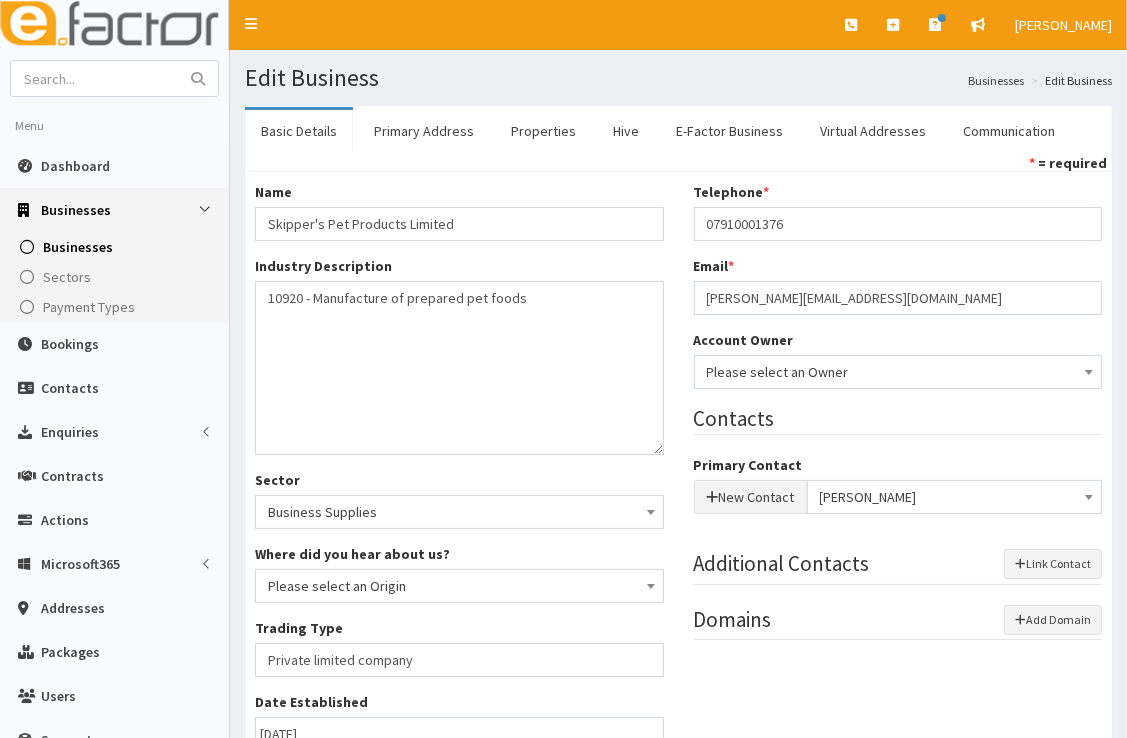 scroll, scrollTop: 0, scrollLeft: 0, axis: both 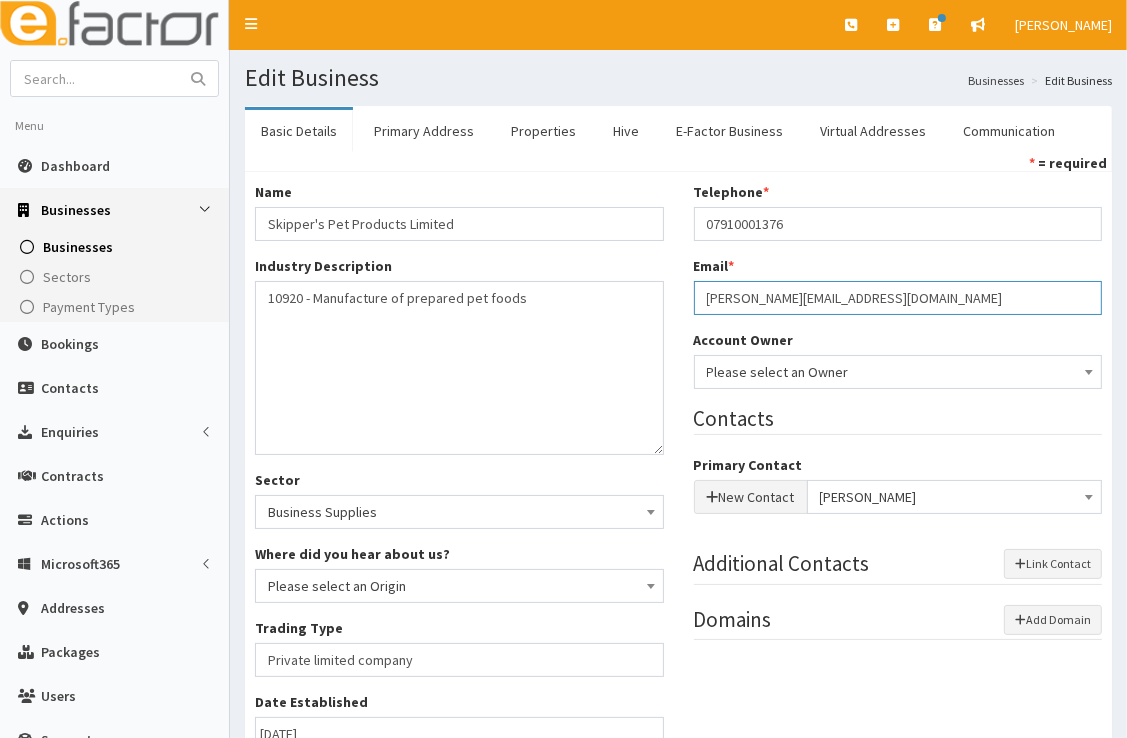 drag, startPoint x: 930, startPoint y: 293, endPoint x: 688, endPoint y: 300, distance: 242.10121 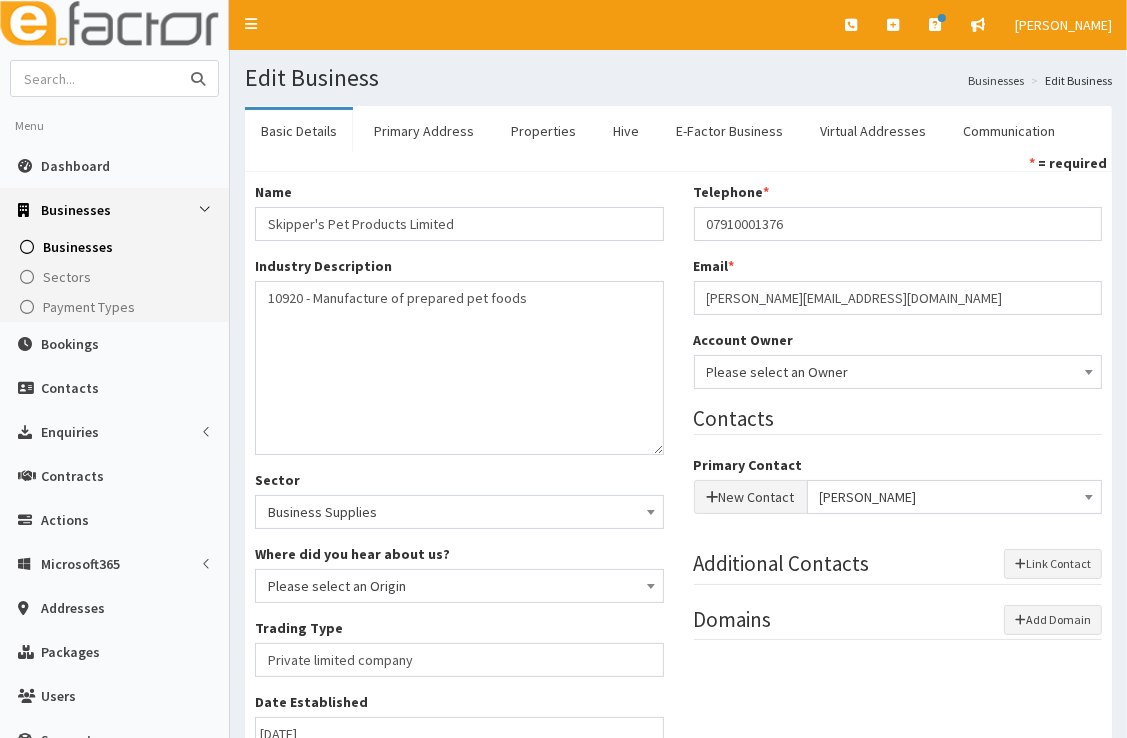 click at bounding box center [95, 78] 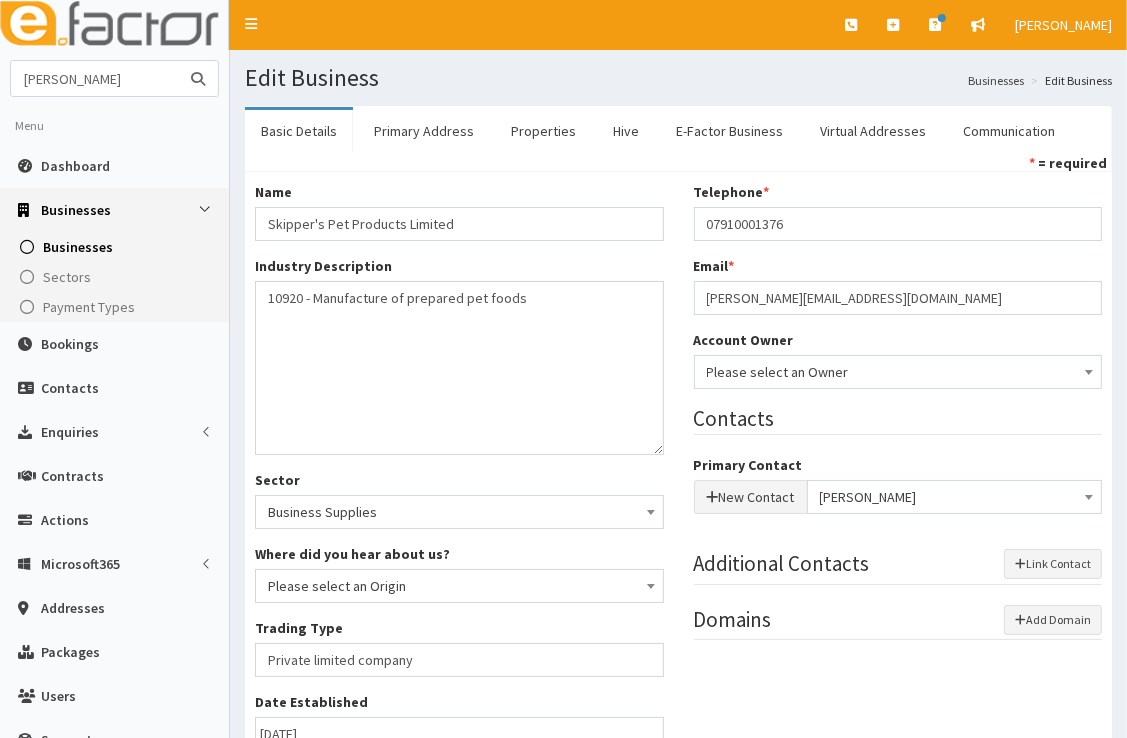 type on "marc bolton" 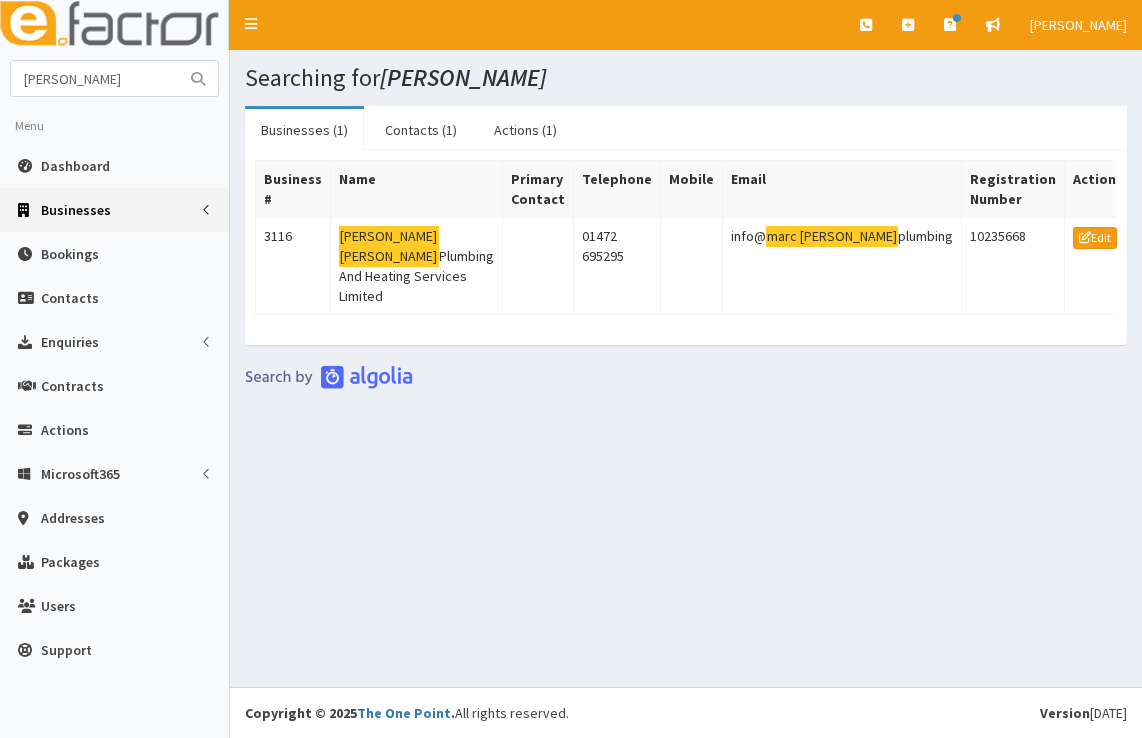 scroll, scrollTop: 0, scrollLeft: 0, axis: both 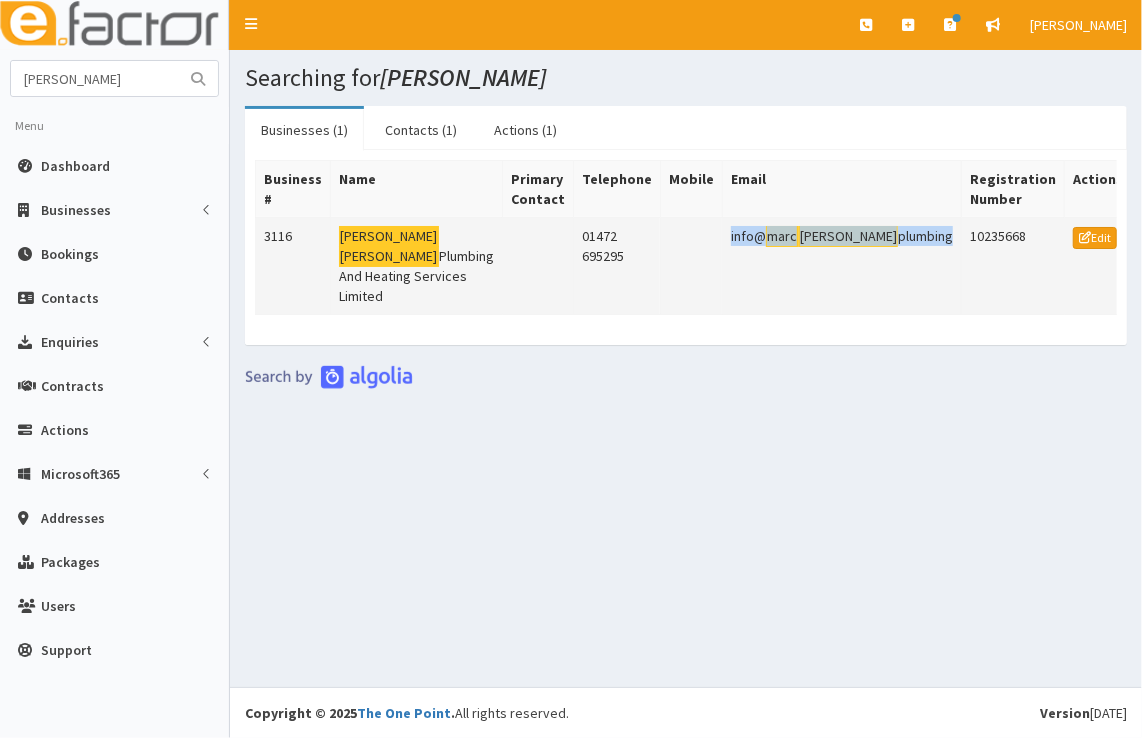 drag, startPoint x: 763, startPoint y: 238, endPoint x: 928, endPoint y: 238, distance: 165 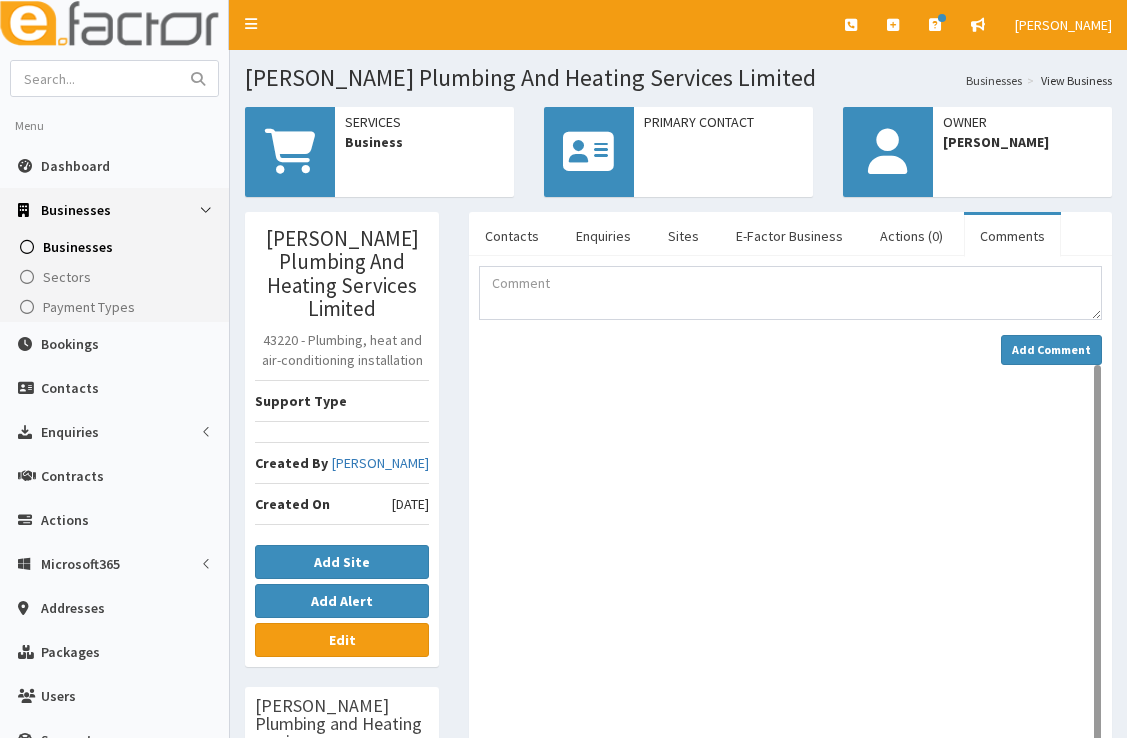 scroll, scrollTop: 0, scrollLeft: 0, axis: both 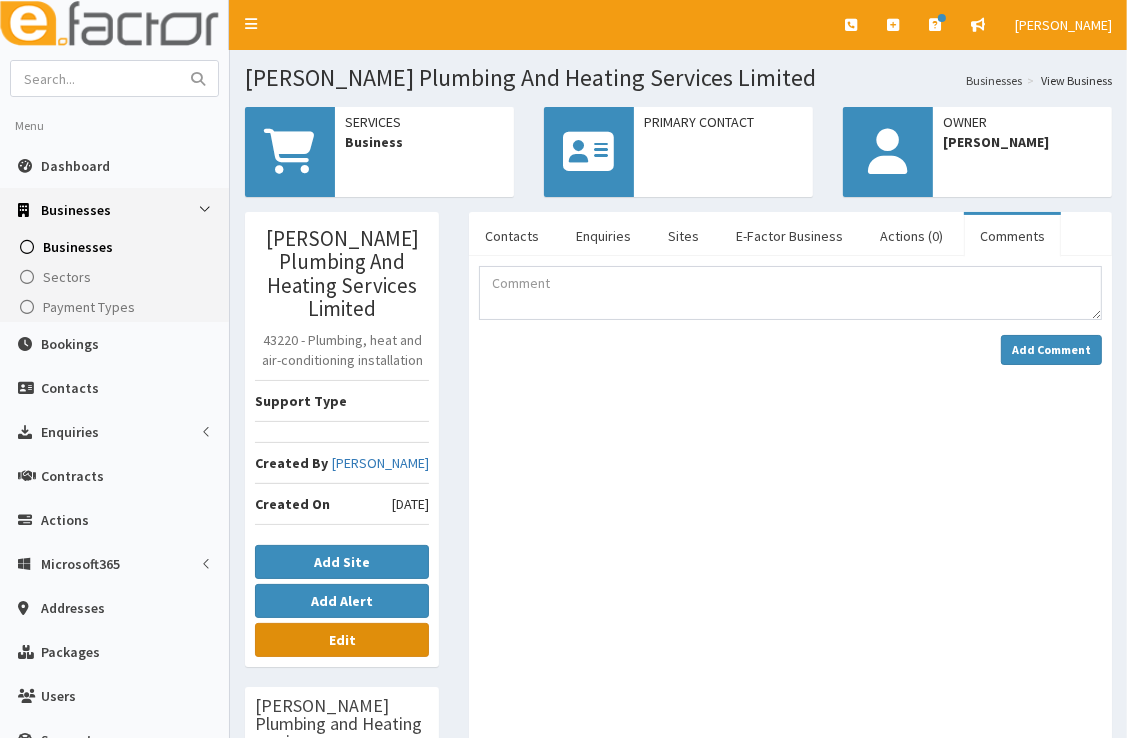 click on "Edit" at bounding box center [342, 640] 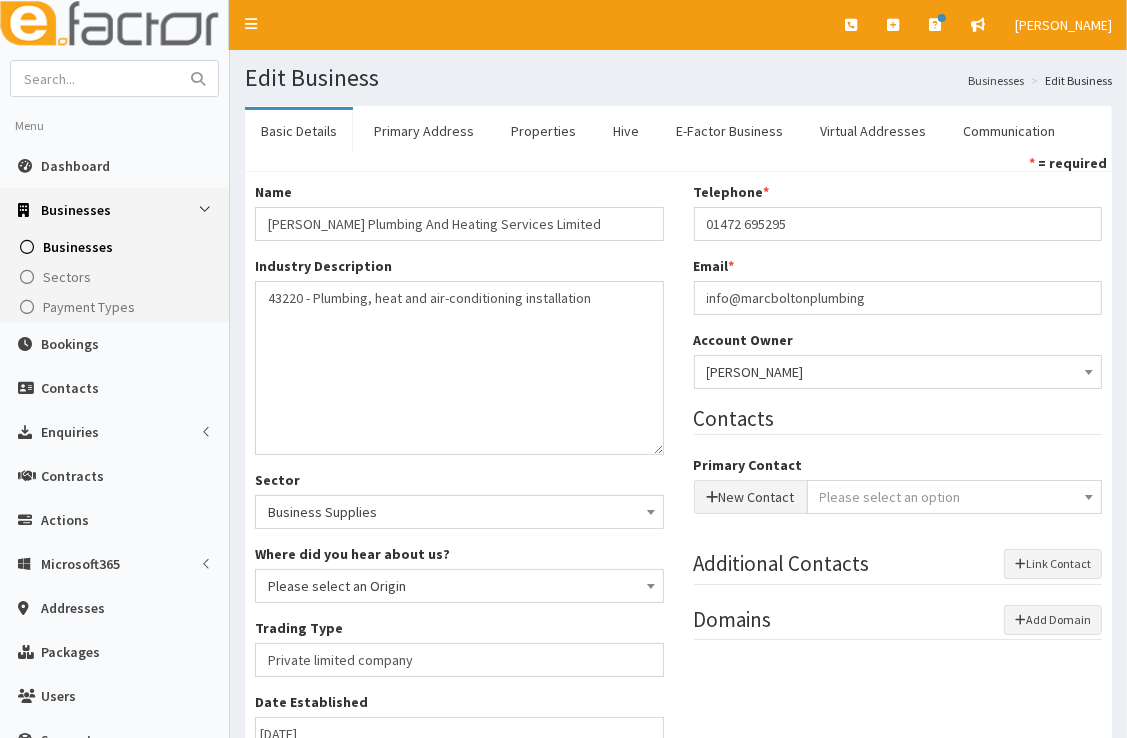 scroll, scrollTop: 0, scrollLeft: 0, axis: both 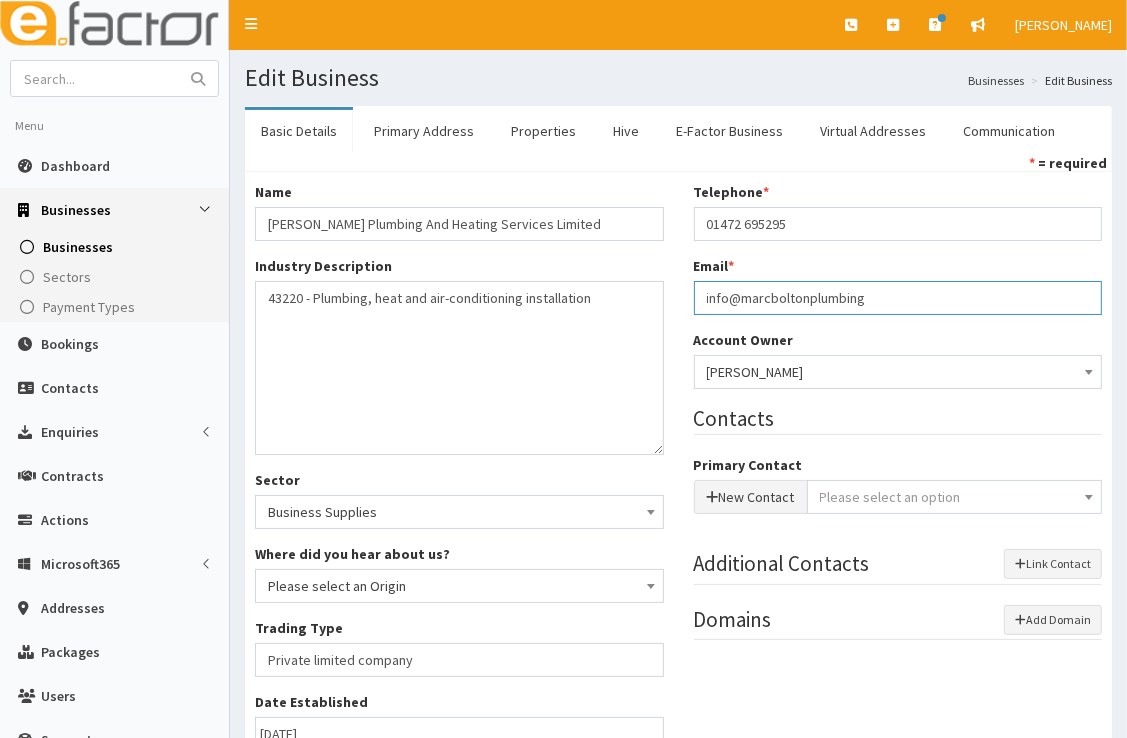 drag, startPoint x: 875, startPoint y: 295, endPoint x: 648, endPoint y: 302, distance: 227.10791 